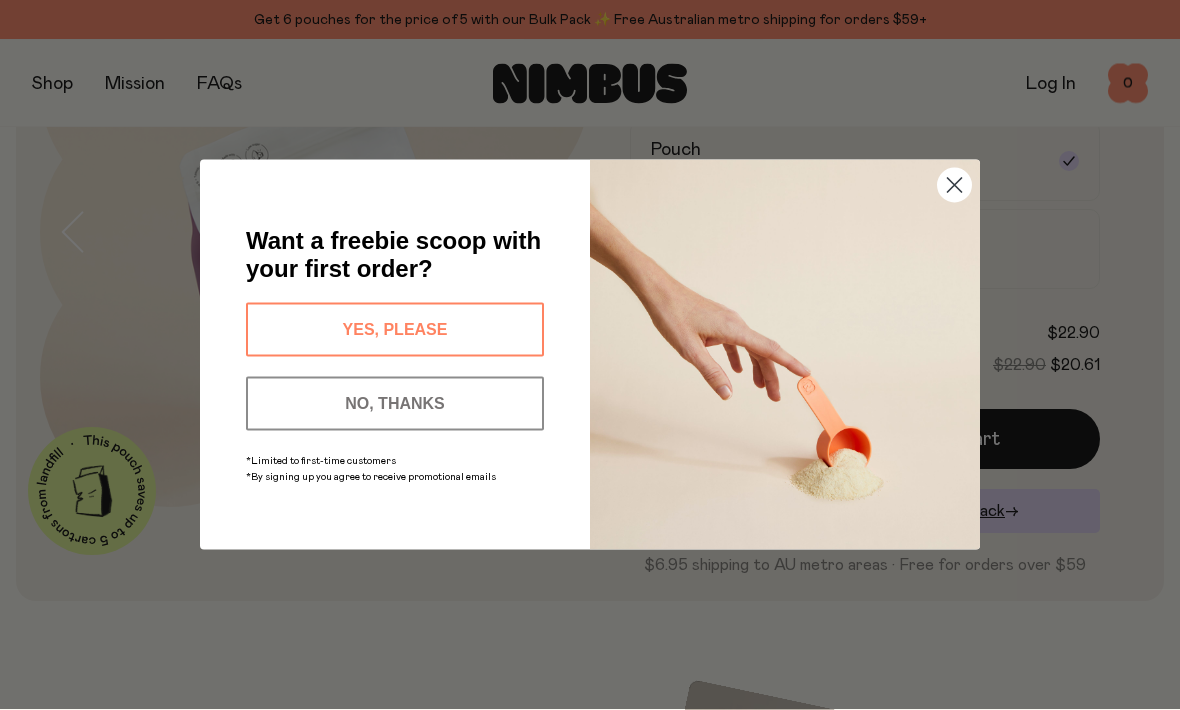 scroll, scrollTop: 211, scrollLeft: 0, axis: vertical 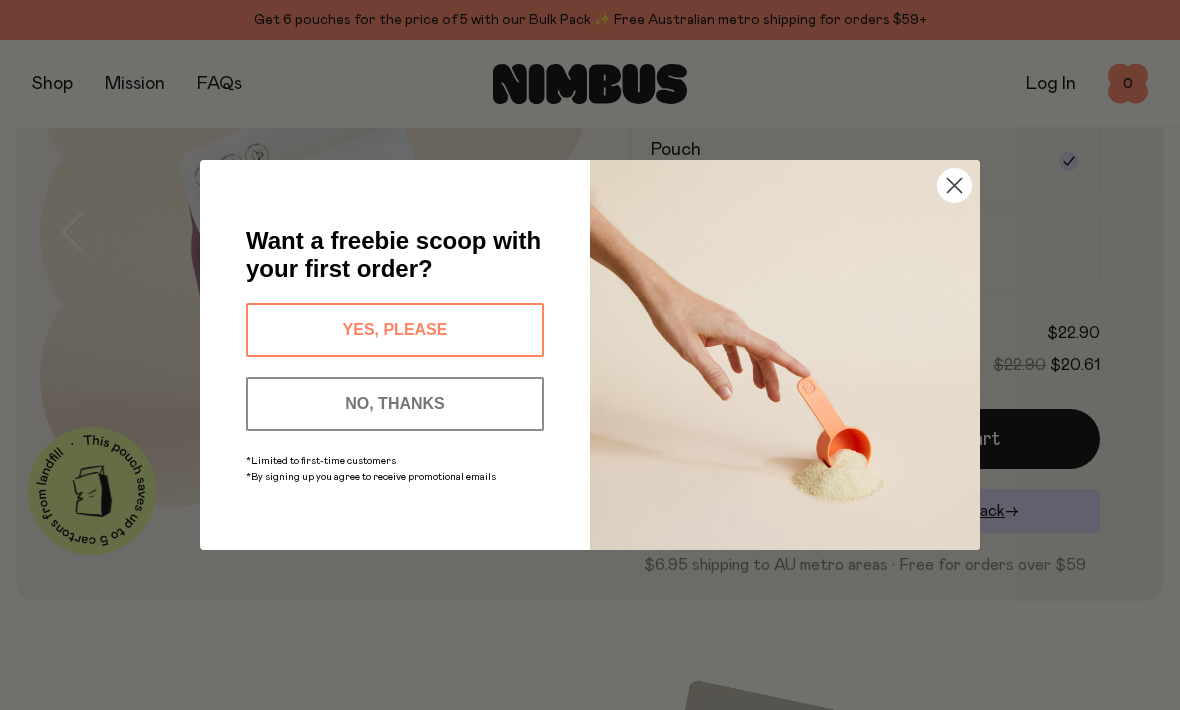 click 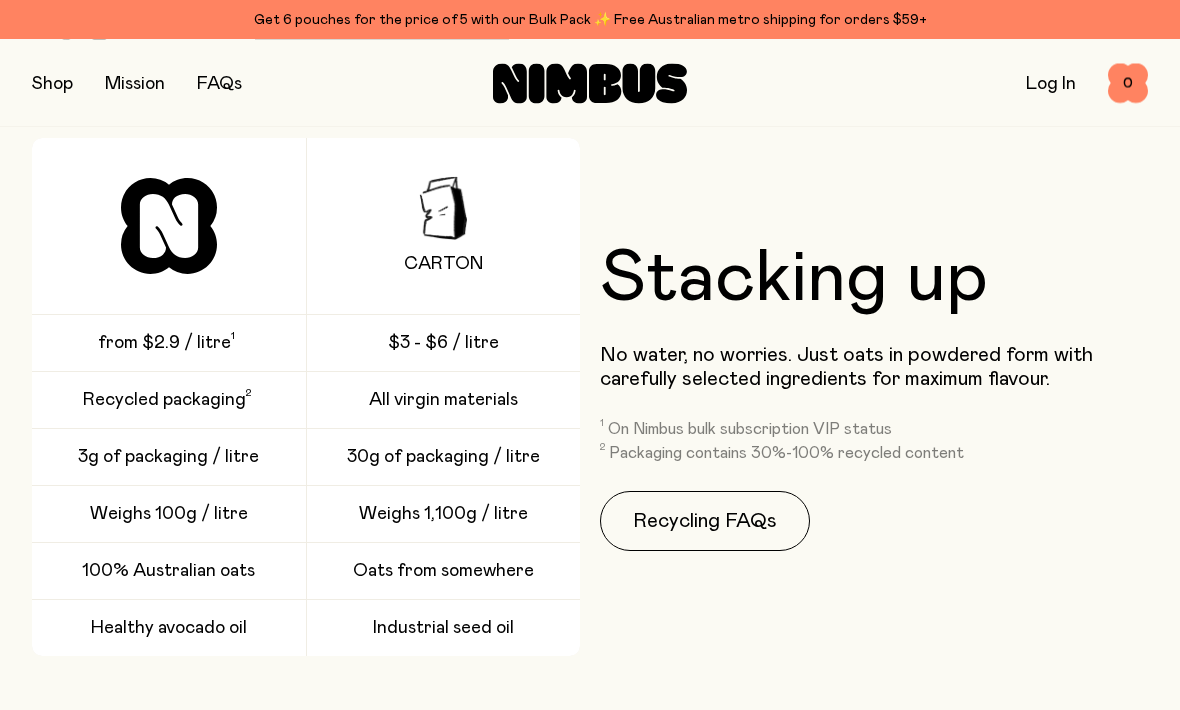 scroll, scrollTop: 2599, scrollLeft: 0, axis: vertical 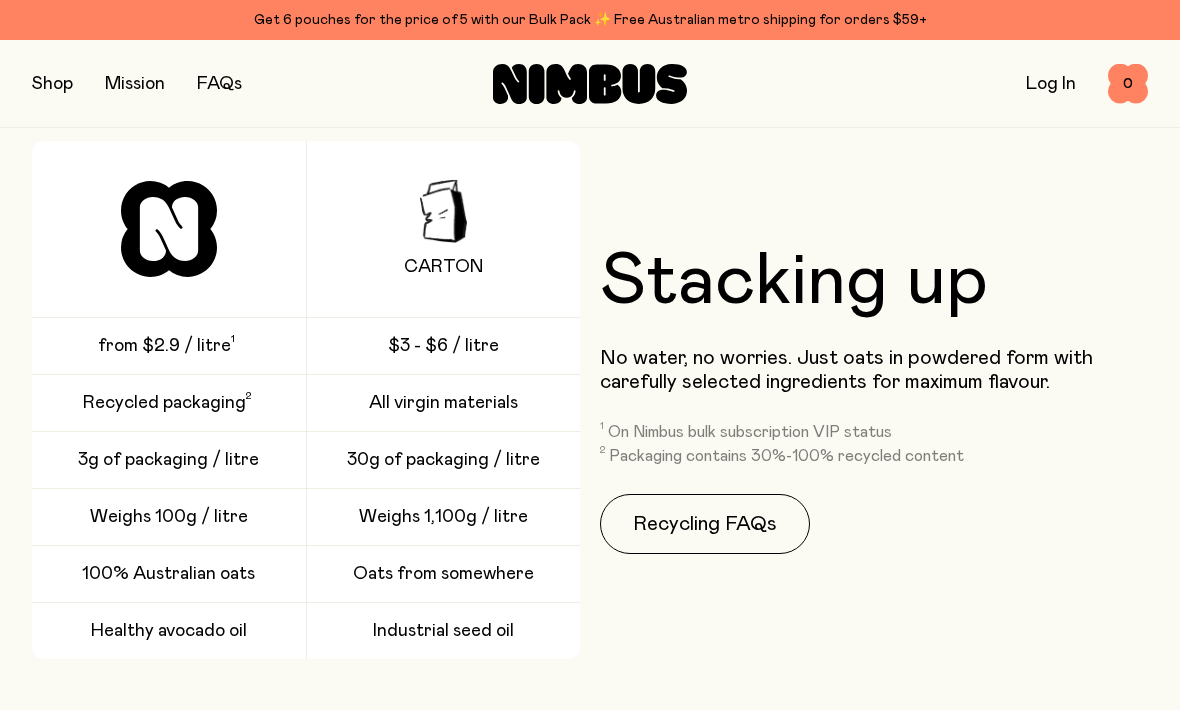 click on "FAQs" at bounding box center (219, 84) 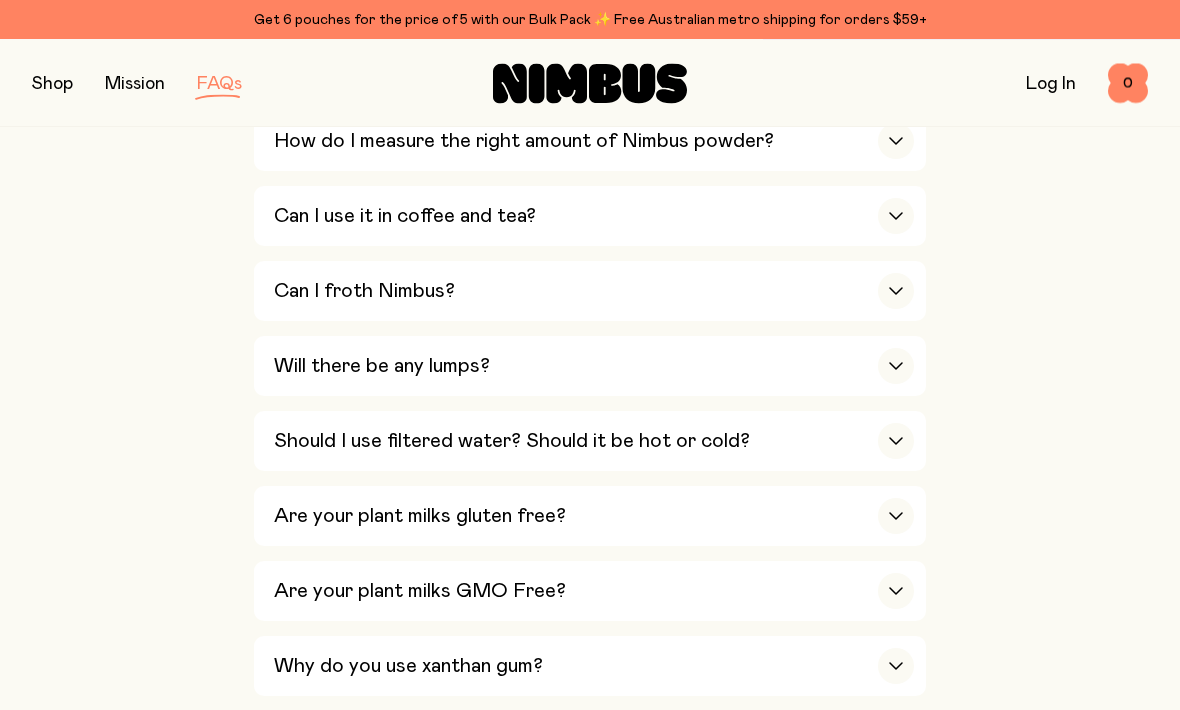 scroll, scrollTop: 1096, scrollLeft: 0, axis: vertical 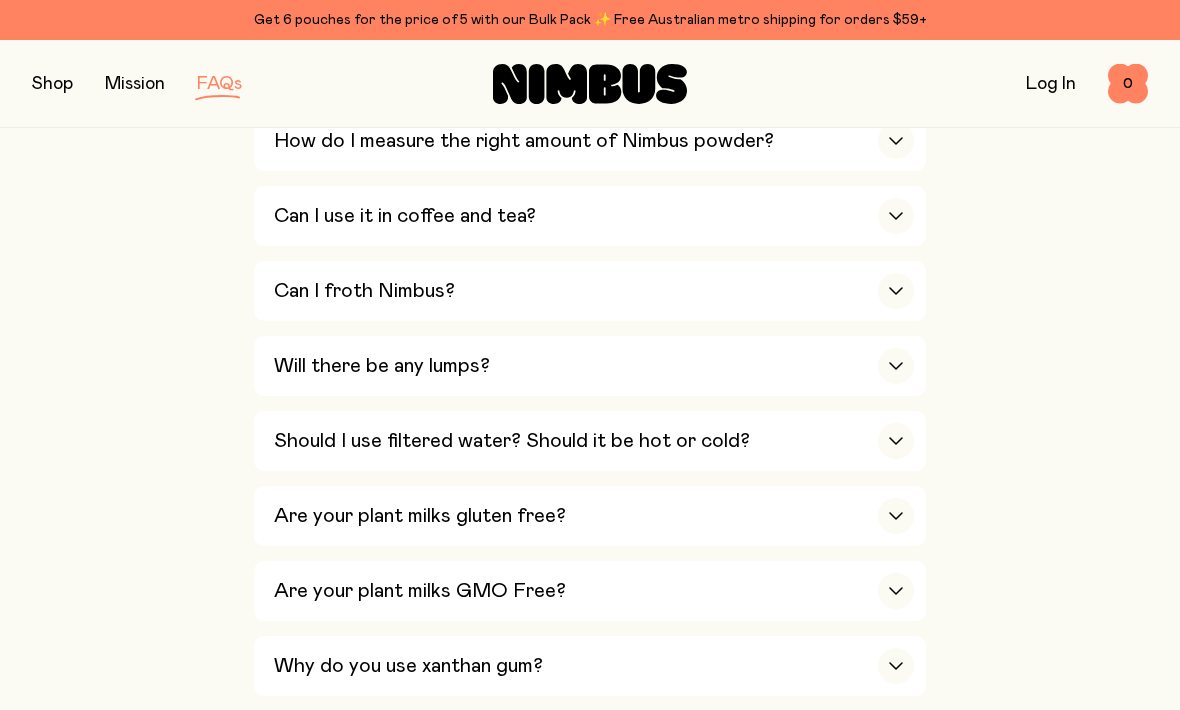 click at bounding box center [896, 366] 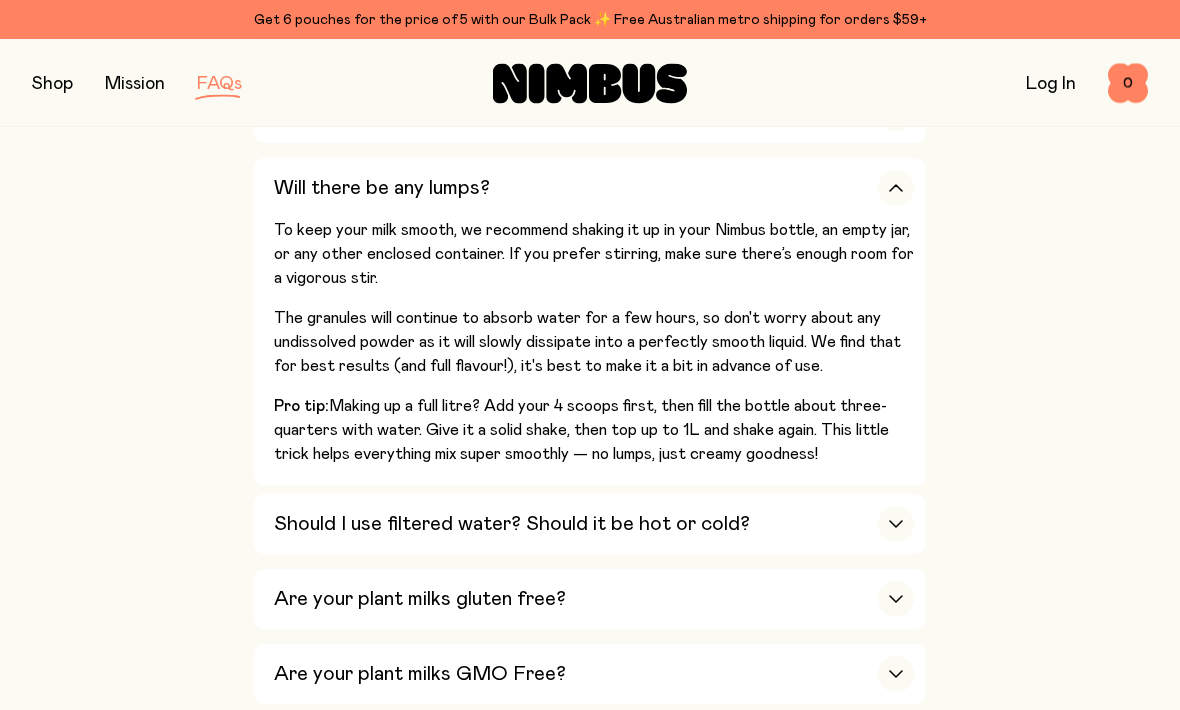 scroll, scrollTop: 1275, scrollLeft: 0, axis: vertical 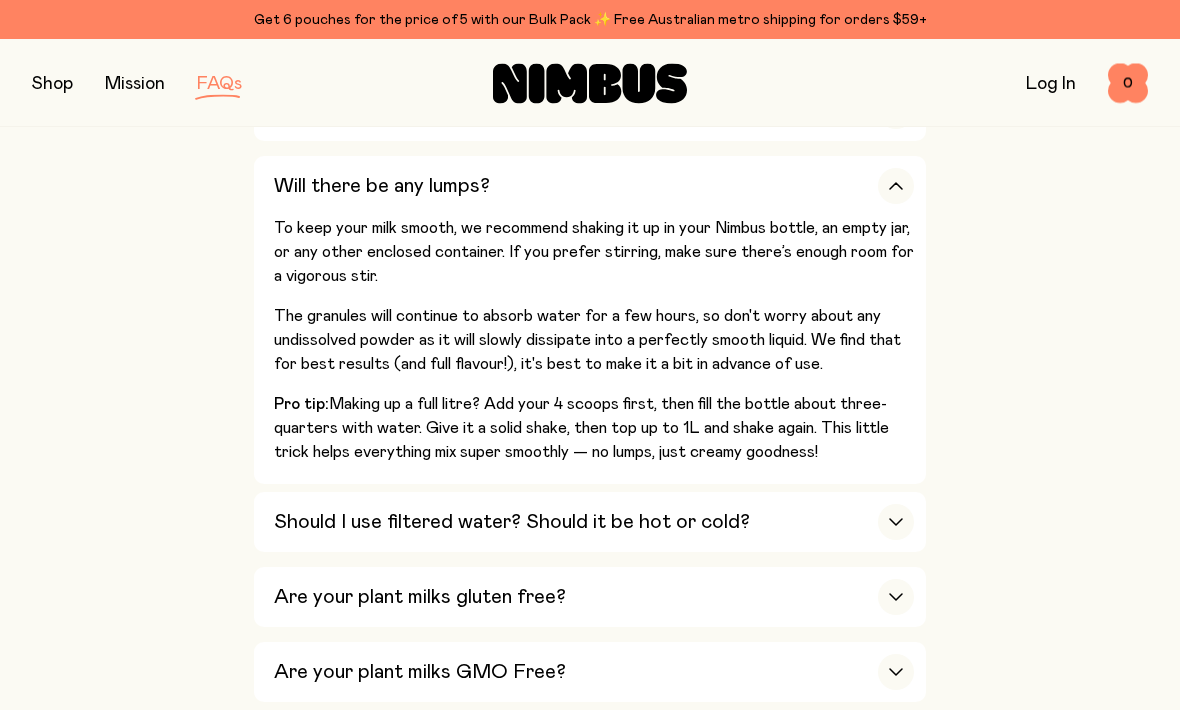 click at bounding box center [896, 523] 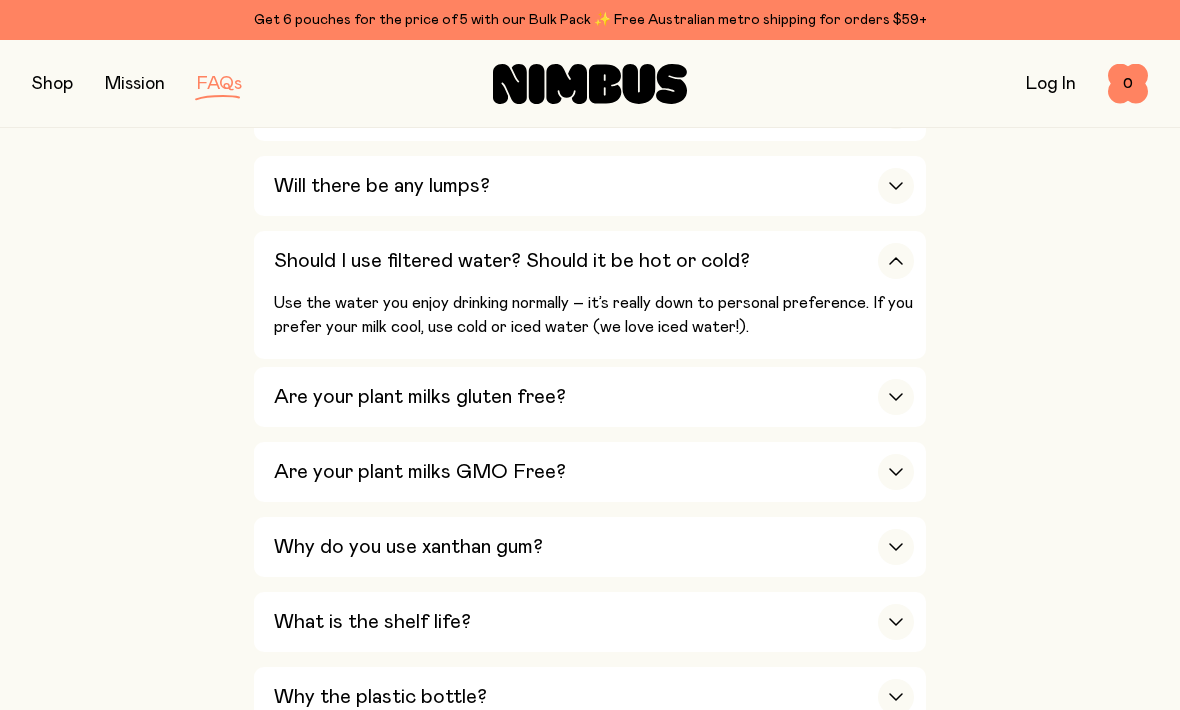click 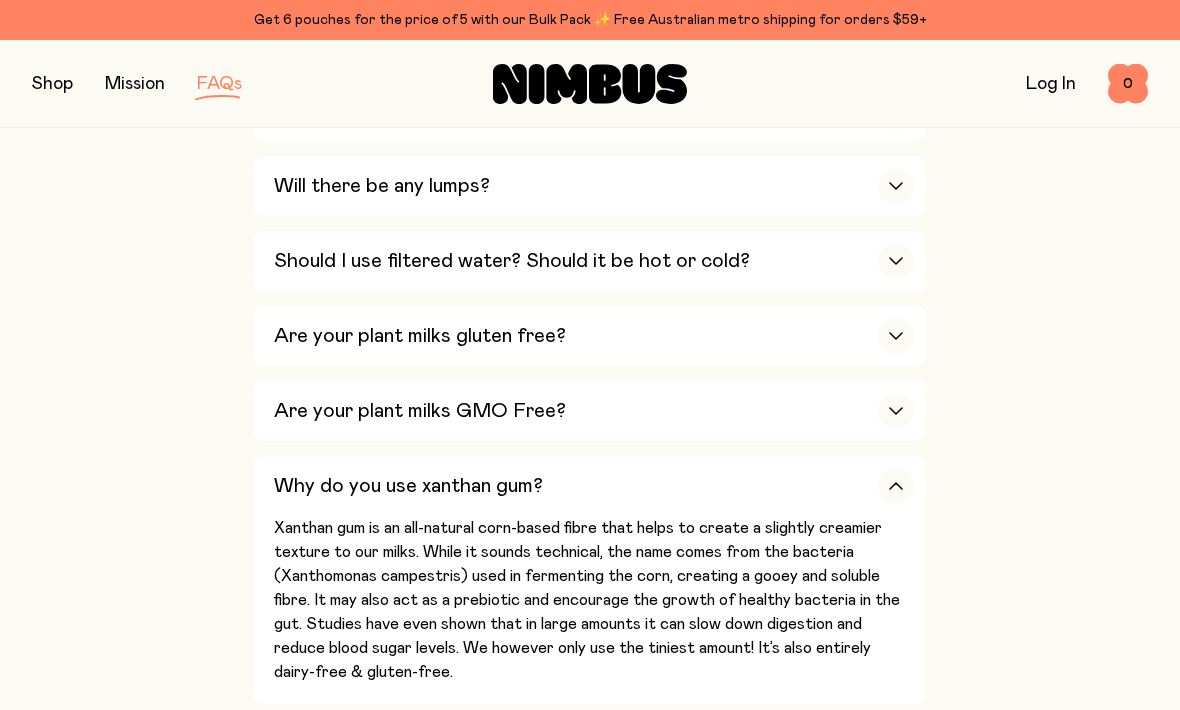 click at bounding box center (896, 486) 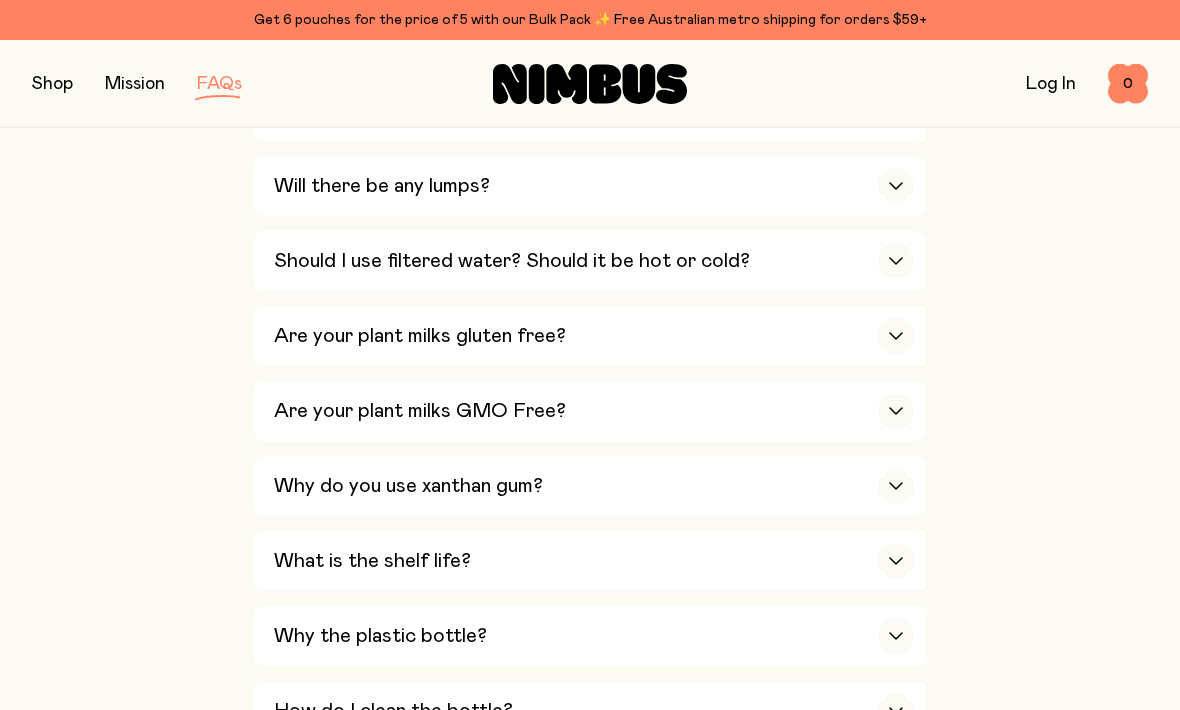click at bounding box center (896, 561) 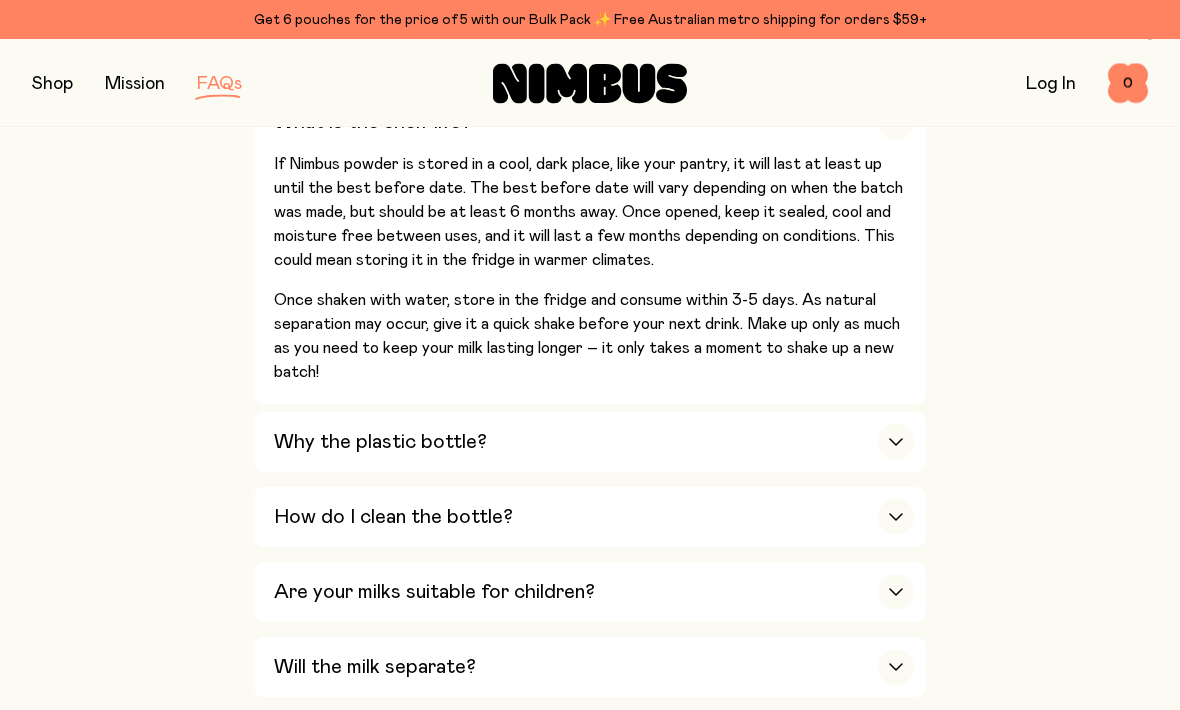 scroll, scrollTop: 1718, scrollLeft: 0, axis: vertical 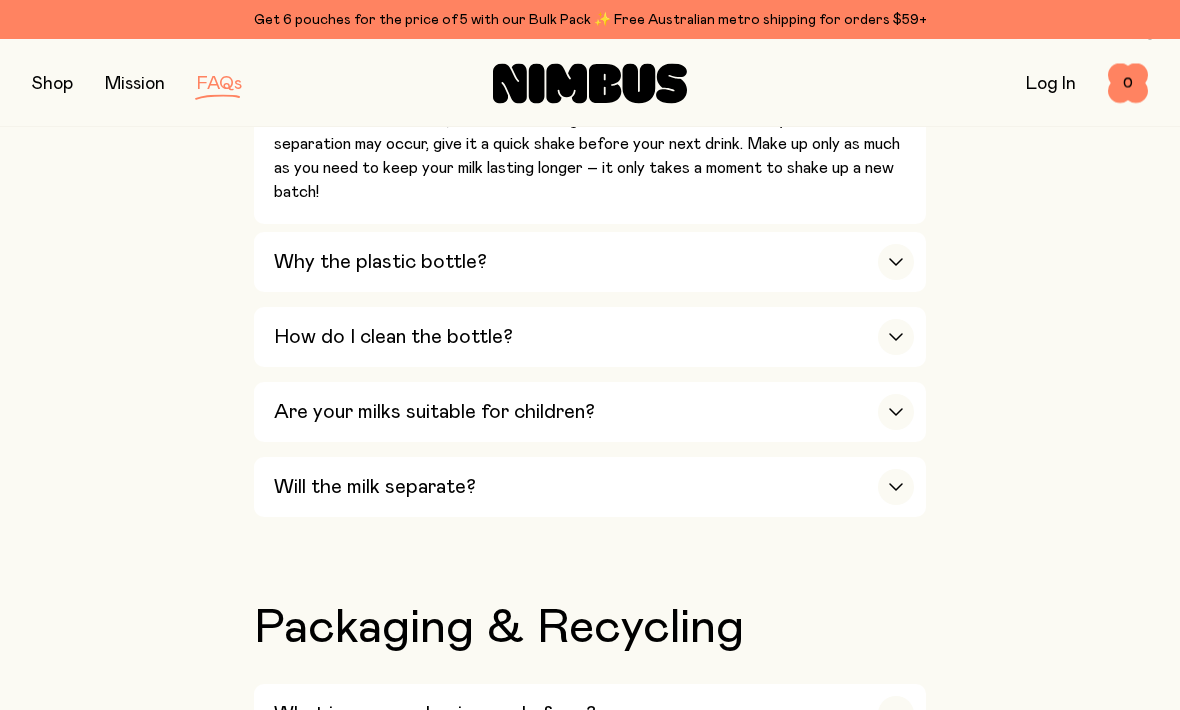 click 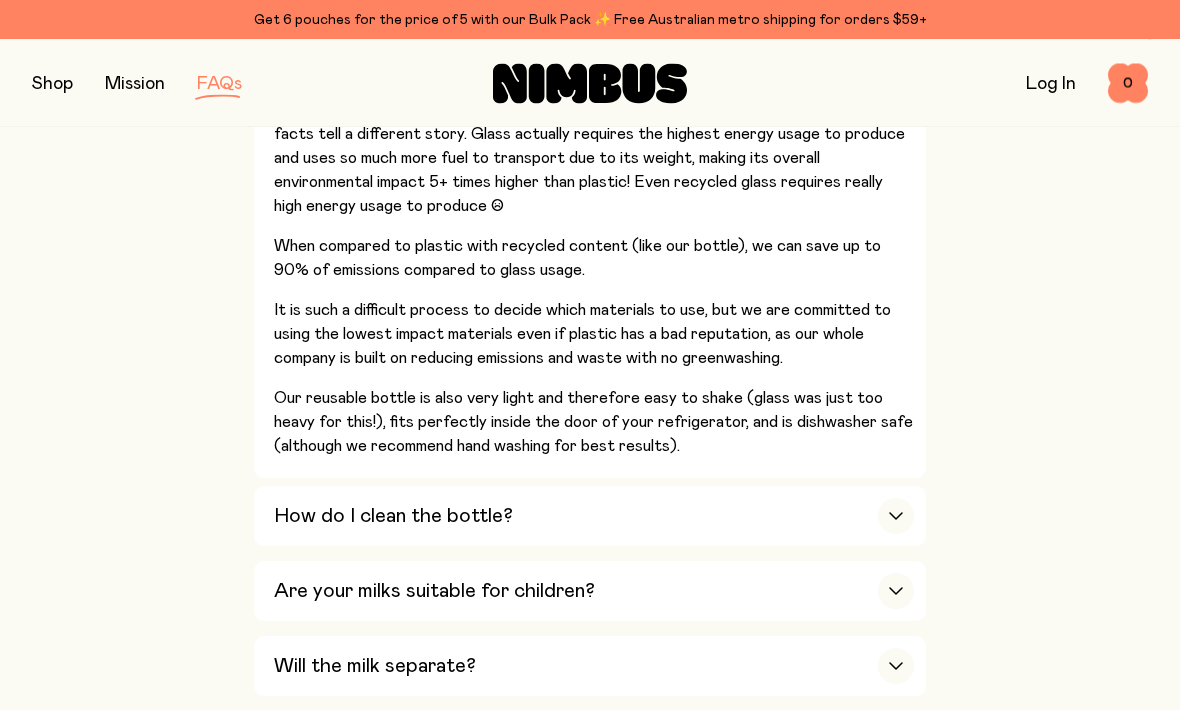 scroll, scrollTop: 1996, scrollLeft: 0, axis: vertical 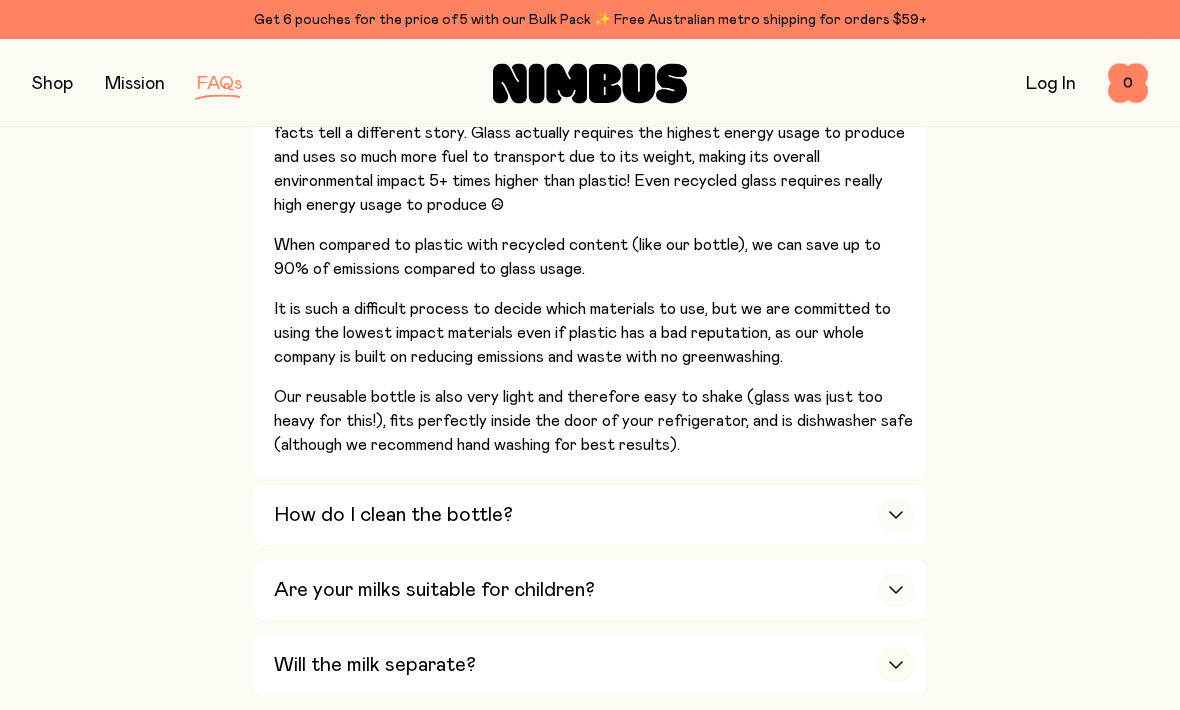 click at bounding box center (896, 516) 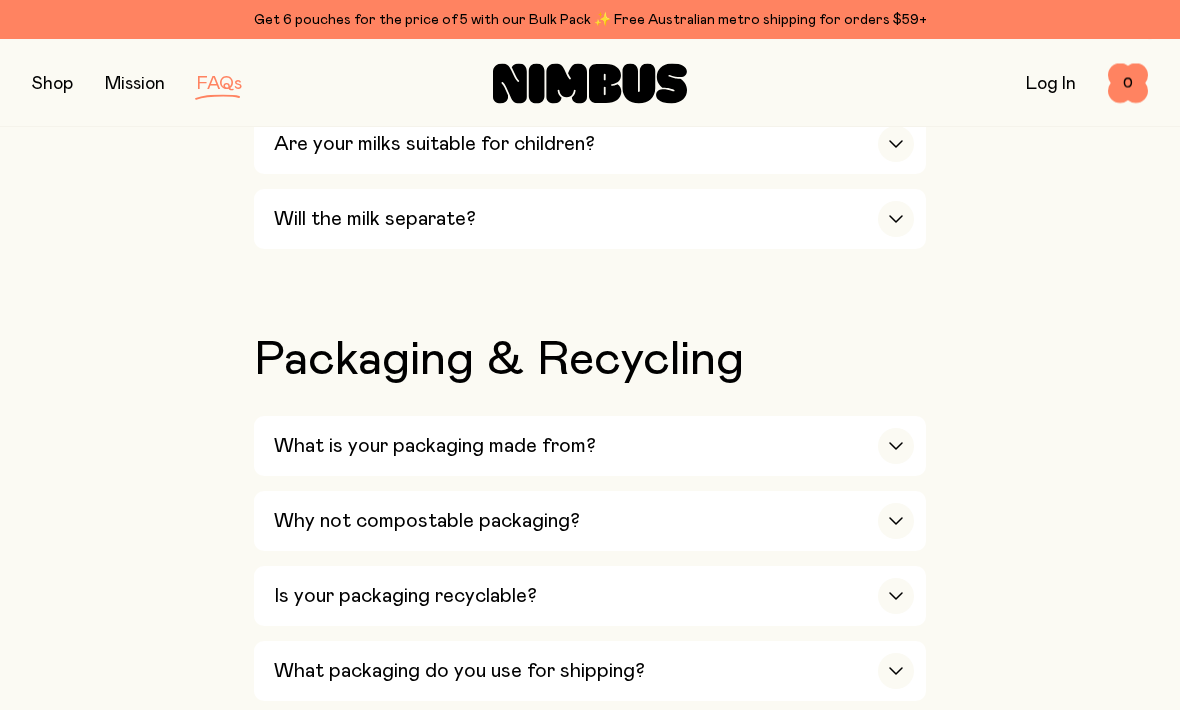 scroll, scrollTop: 2259, scrollLeft: 0, axis: vertical 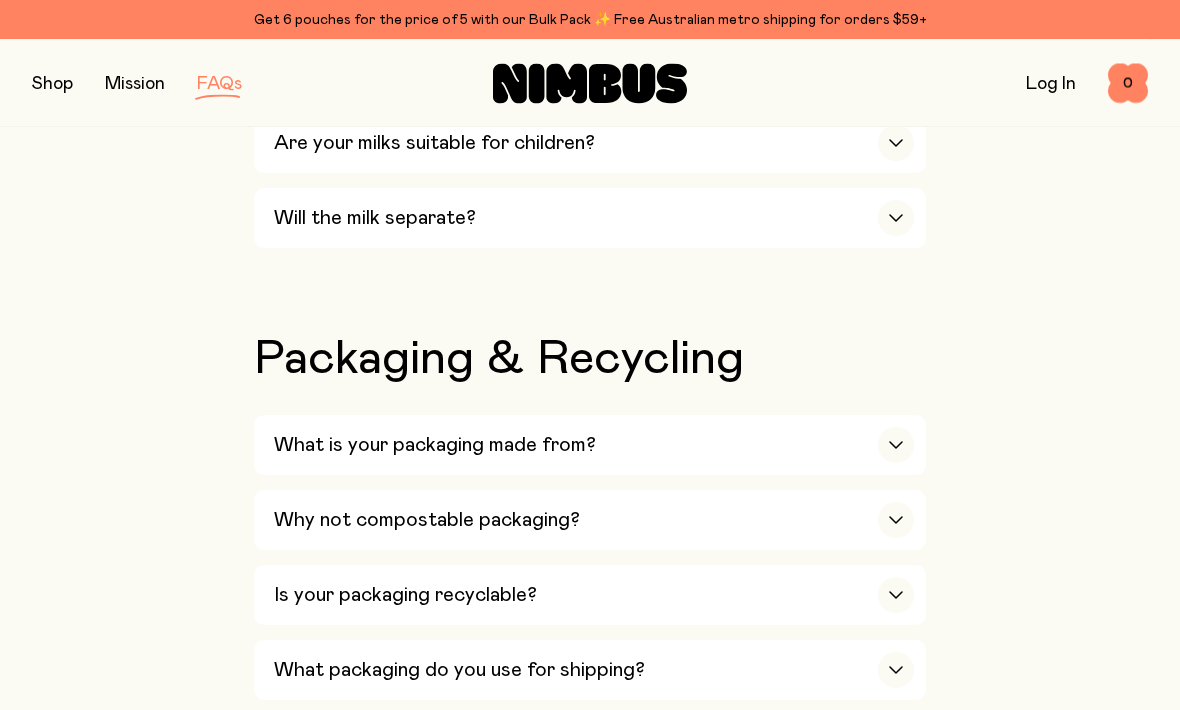 click at bounding box center (896, 671) 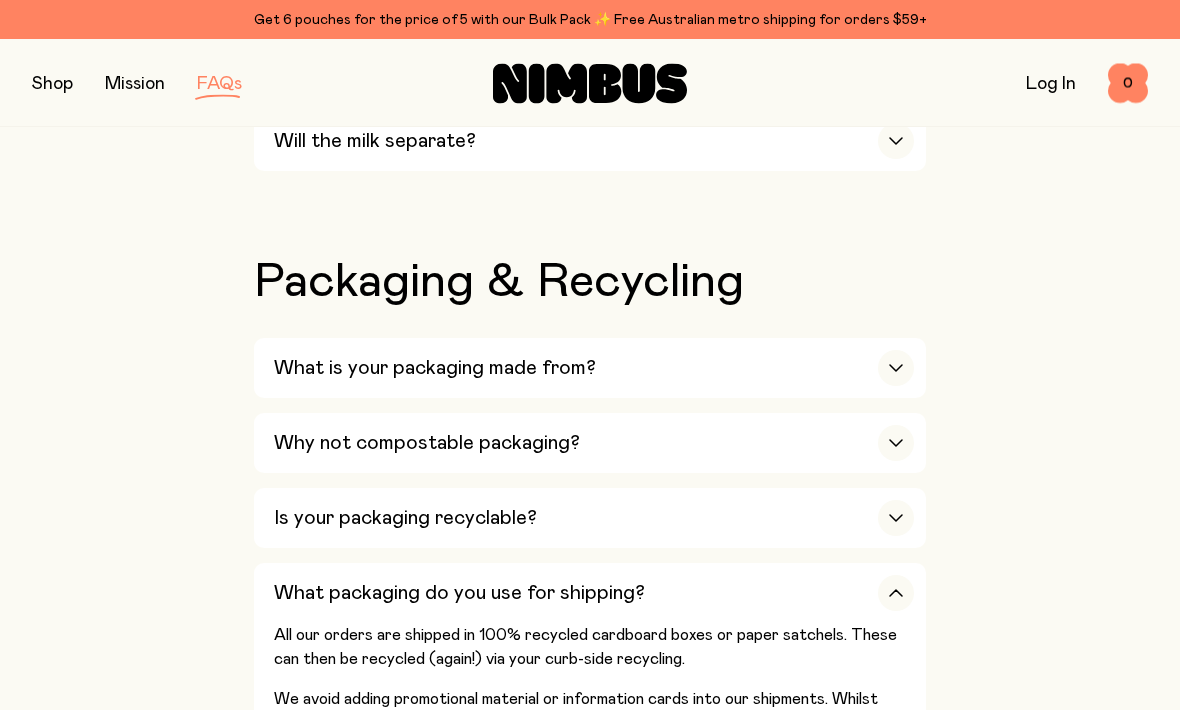 scroll, scrollTop: 2338, scrollLeft: 0, axis: vertical 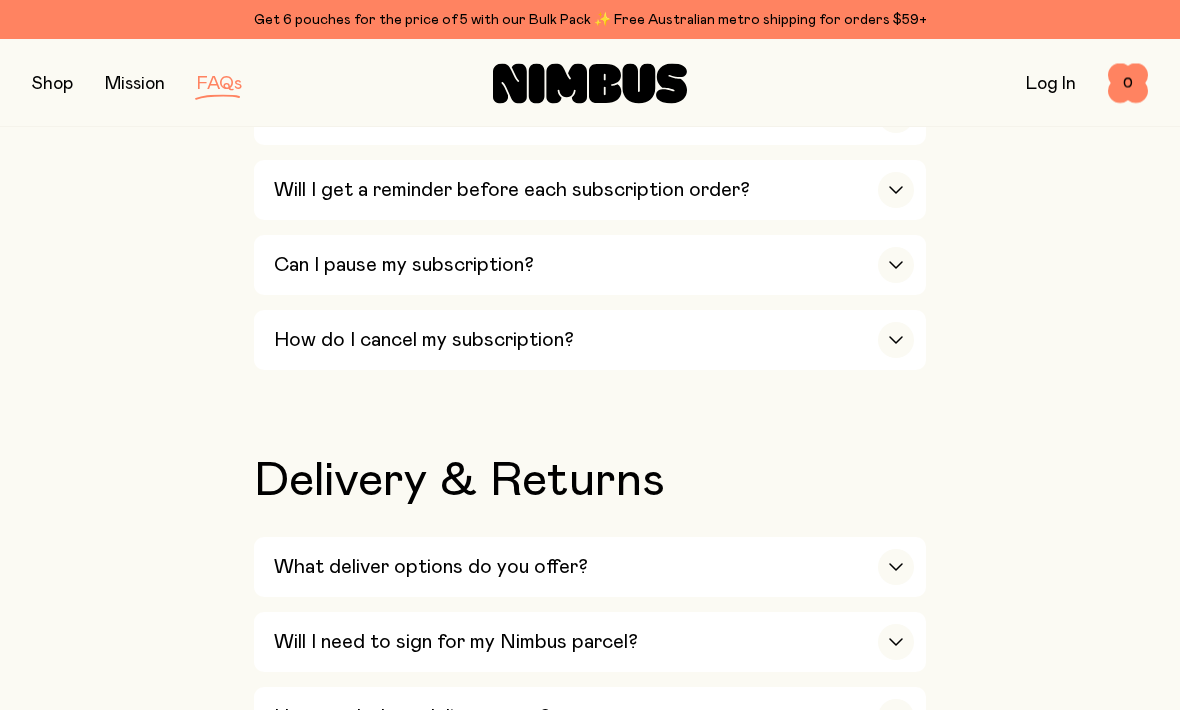 click at bounding box center [896, 568] 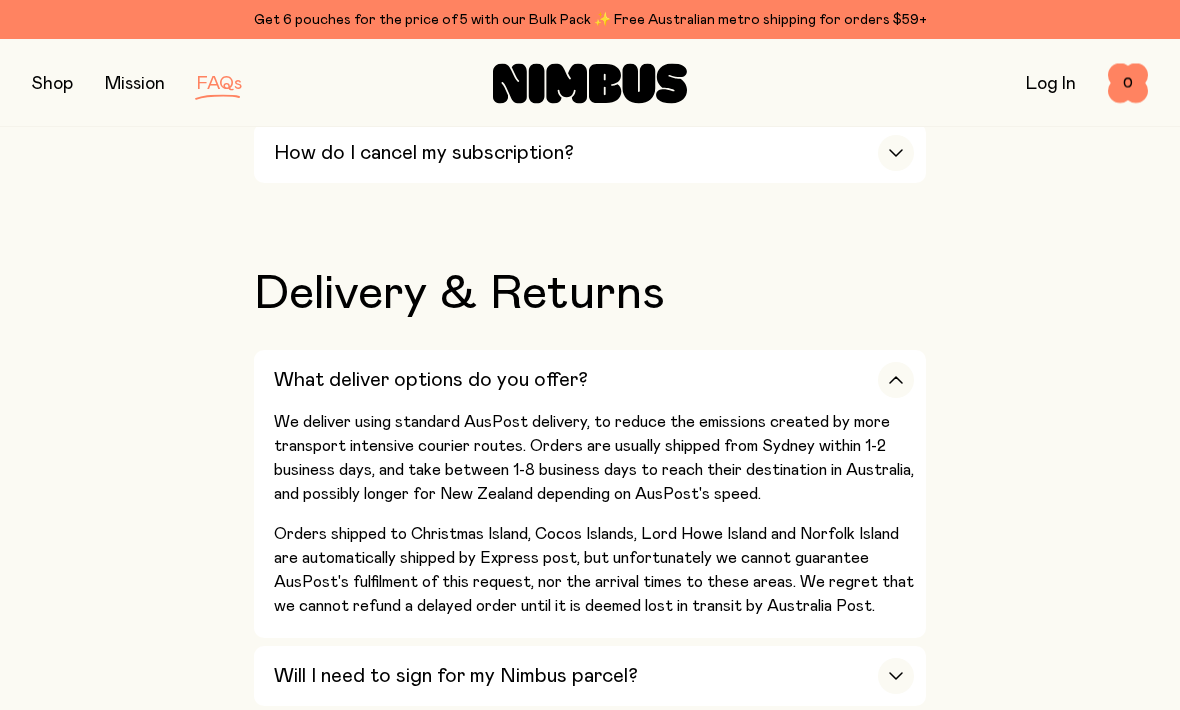 scroll, scrollTop: 3504, scrollLeft: 0, axis: vertical 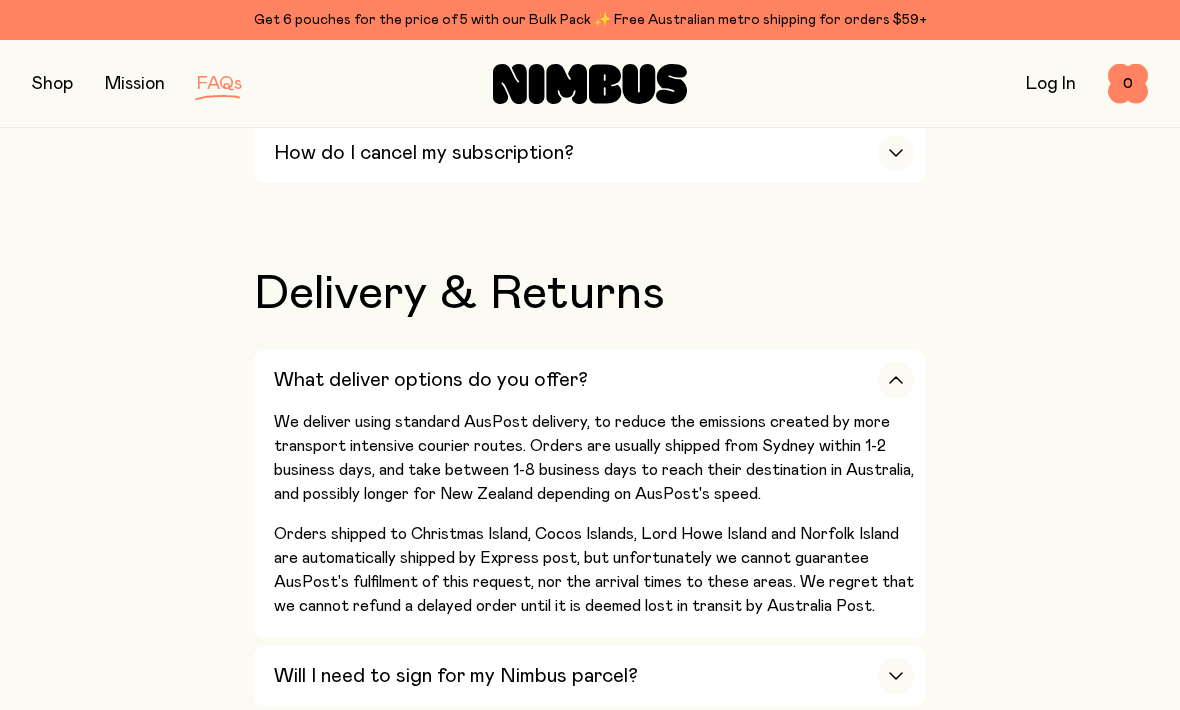 click at bounding box center [896, 676] 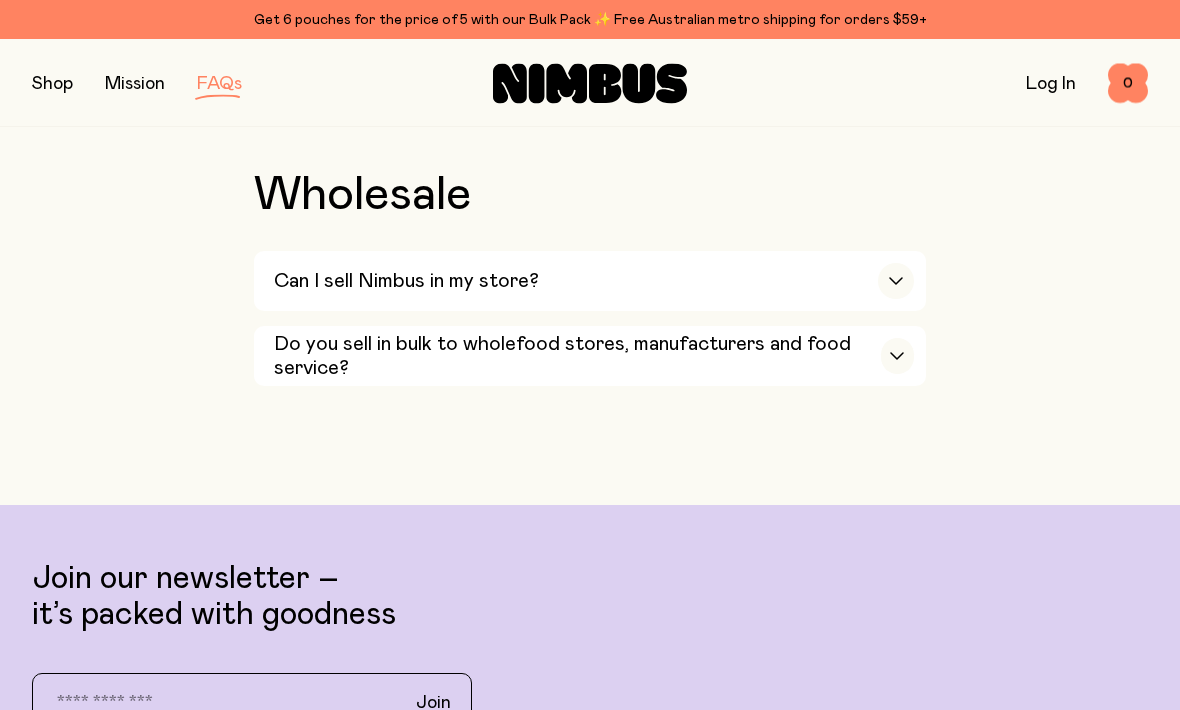 scroll, scrollTop: 4314, scrollLeft: 0, axis: vertical 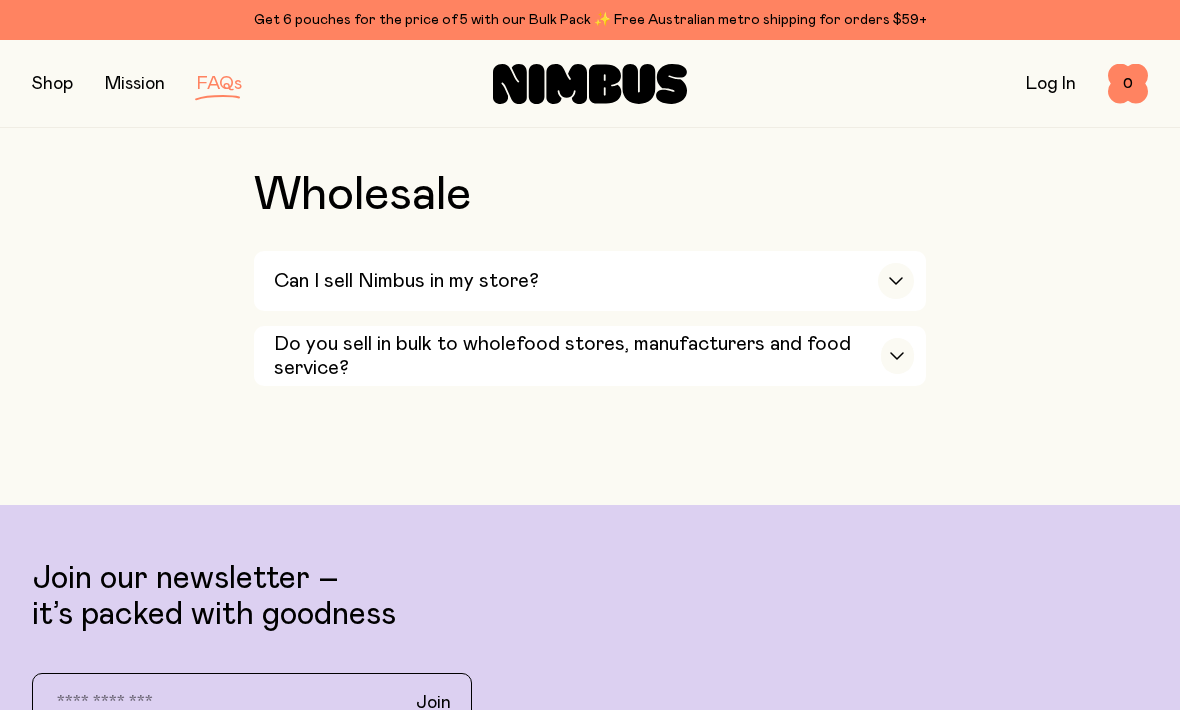 click on "Bundles" at bounding box center (64, 869) 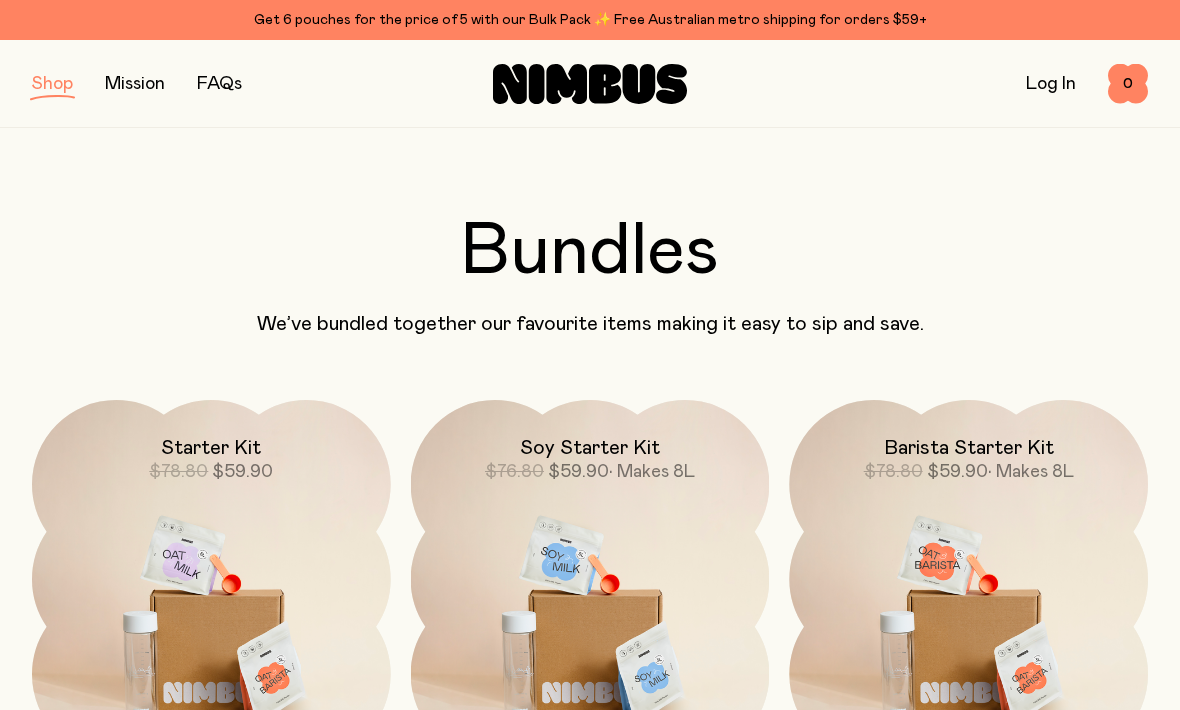 scroll, scrollTop: 0, scrollLeft: 0, axis: both 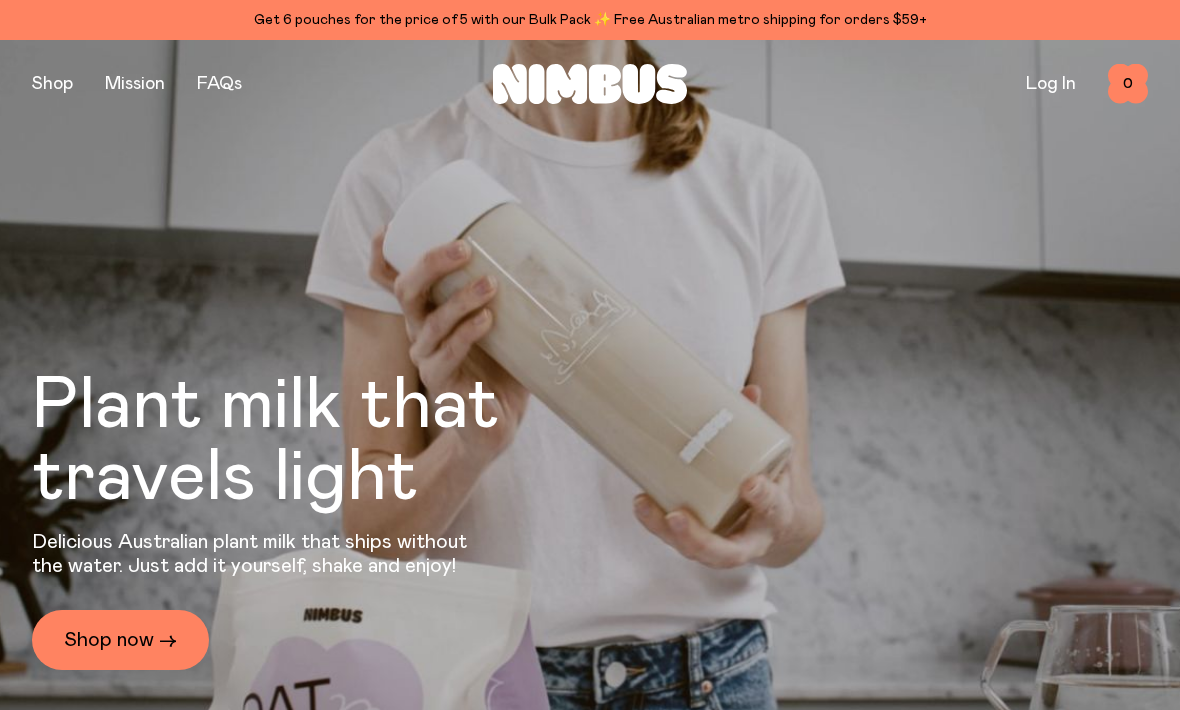 click at bounding box center [52, 84] 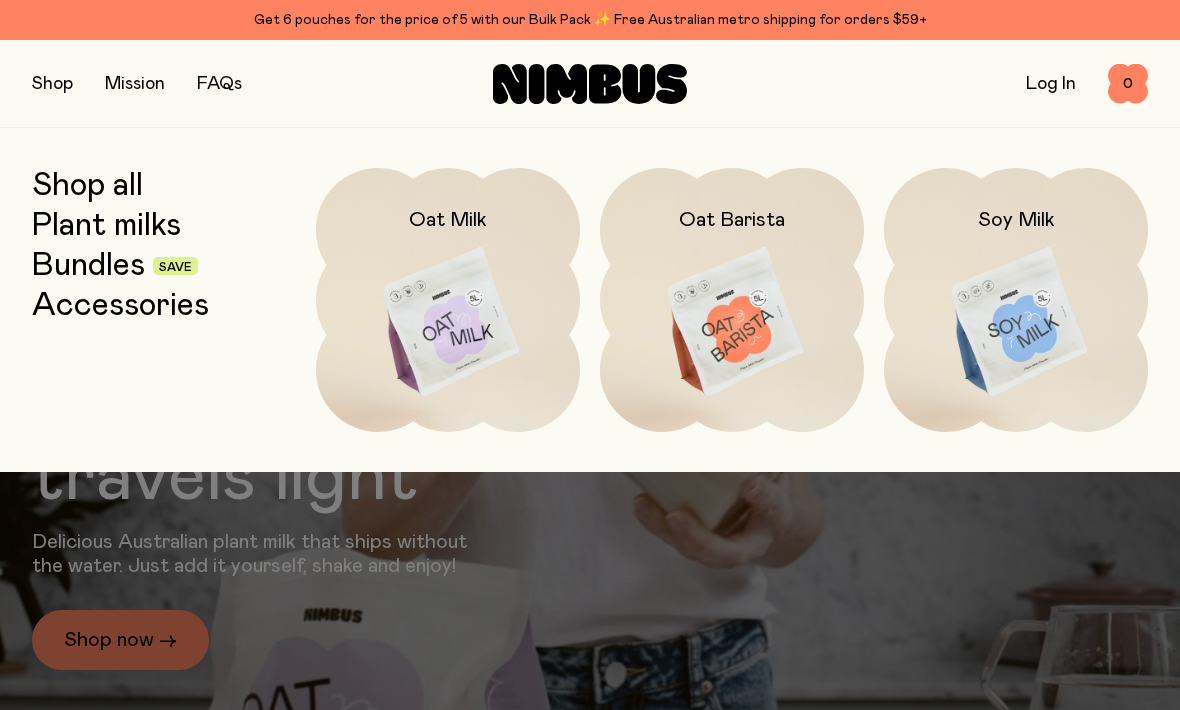 click on "FAQs" at bounding box center (219, 84) 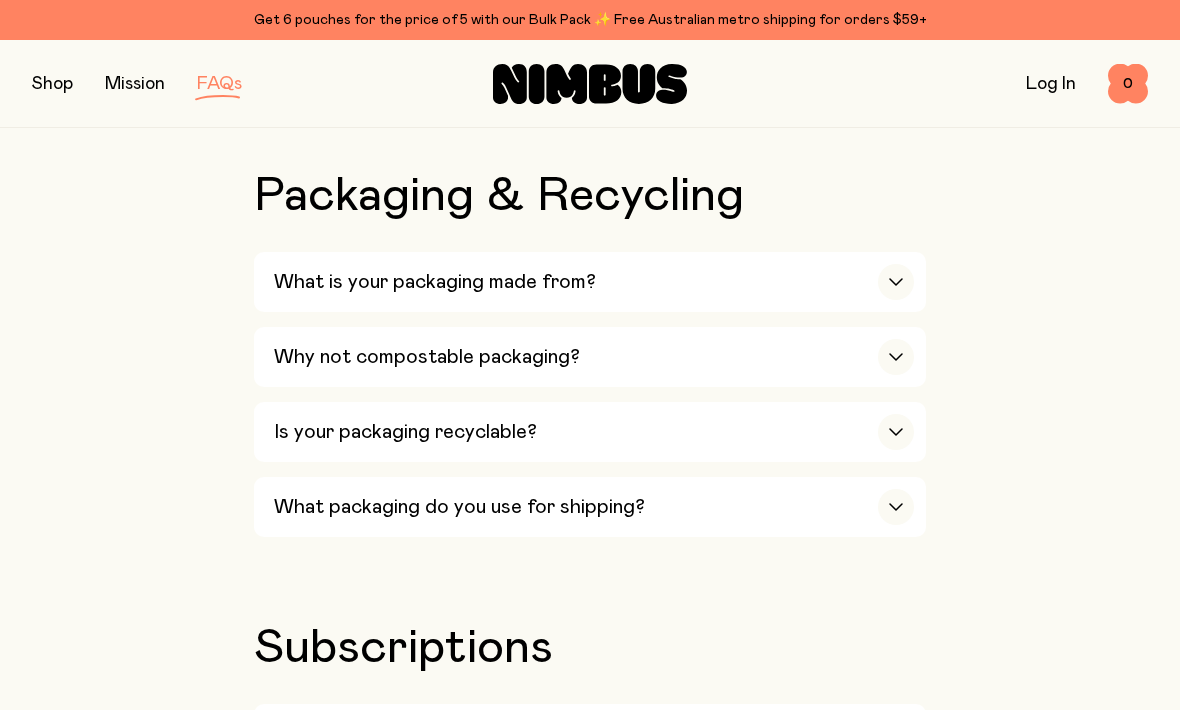 scroll, scrollTop: 2036, scrollLeft: 0, axis: vertical 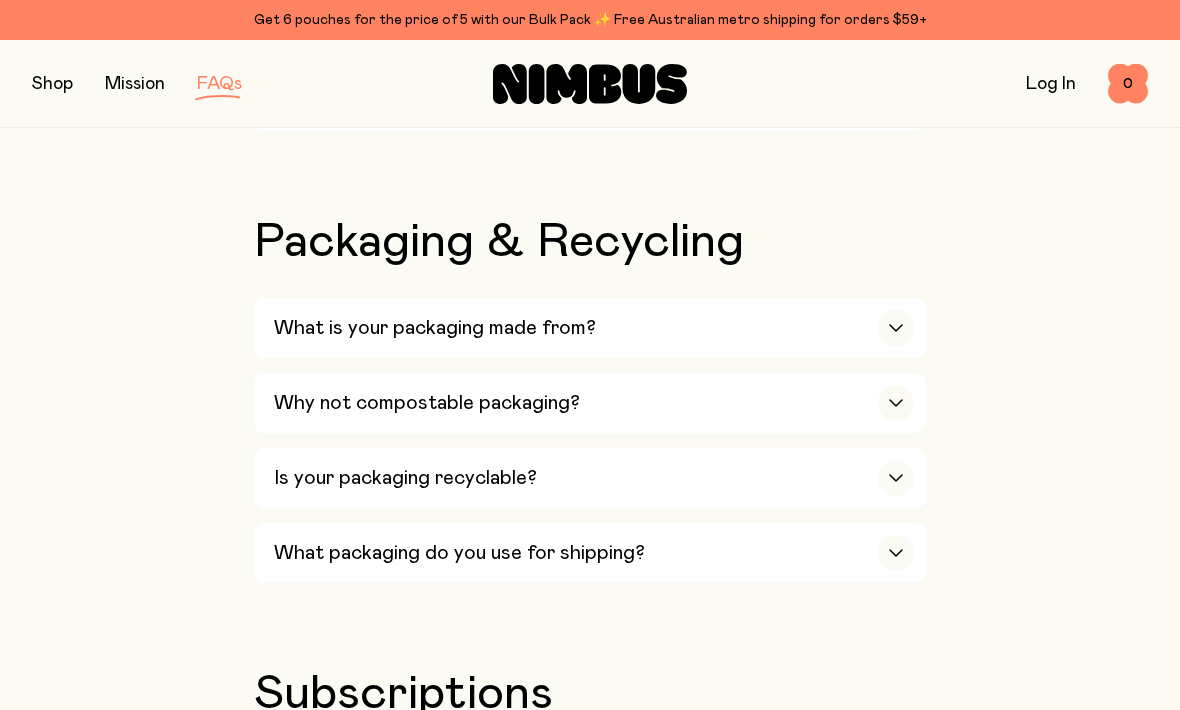 click at bounding box center [52, 84] 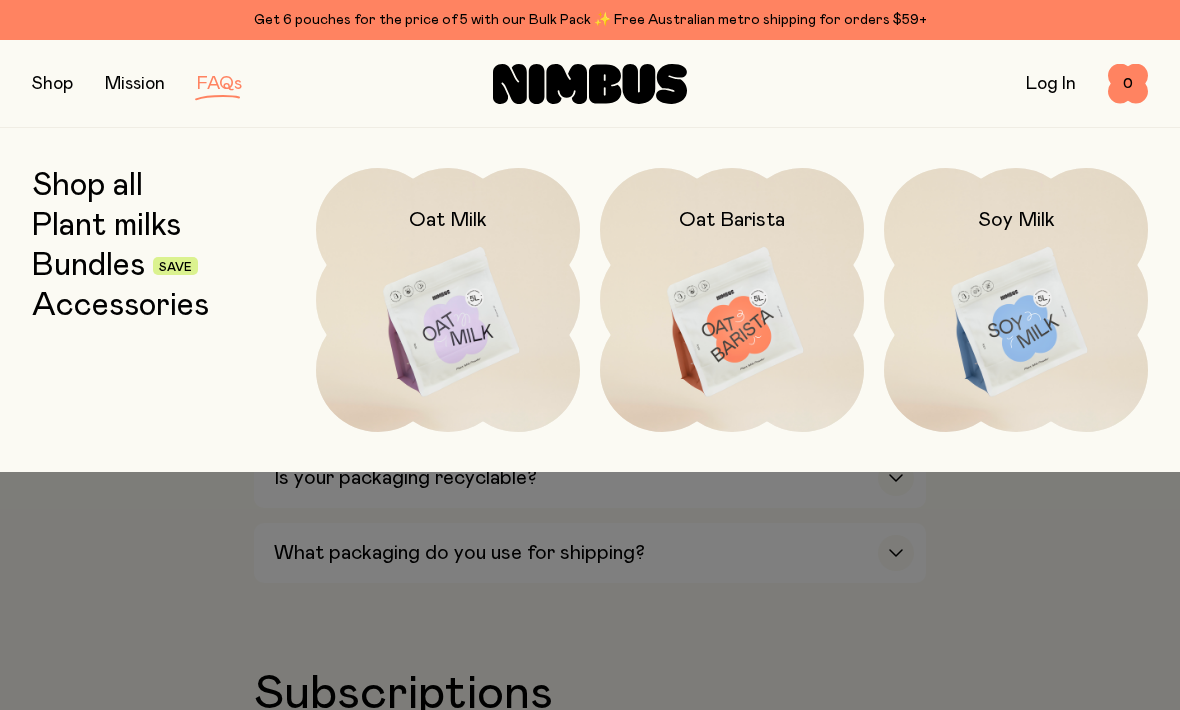 click at bounding box center (448, 323) 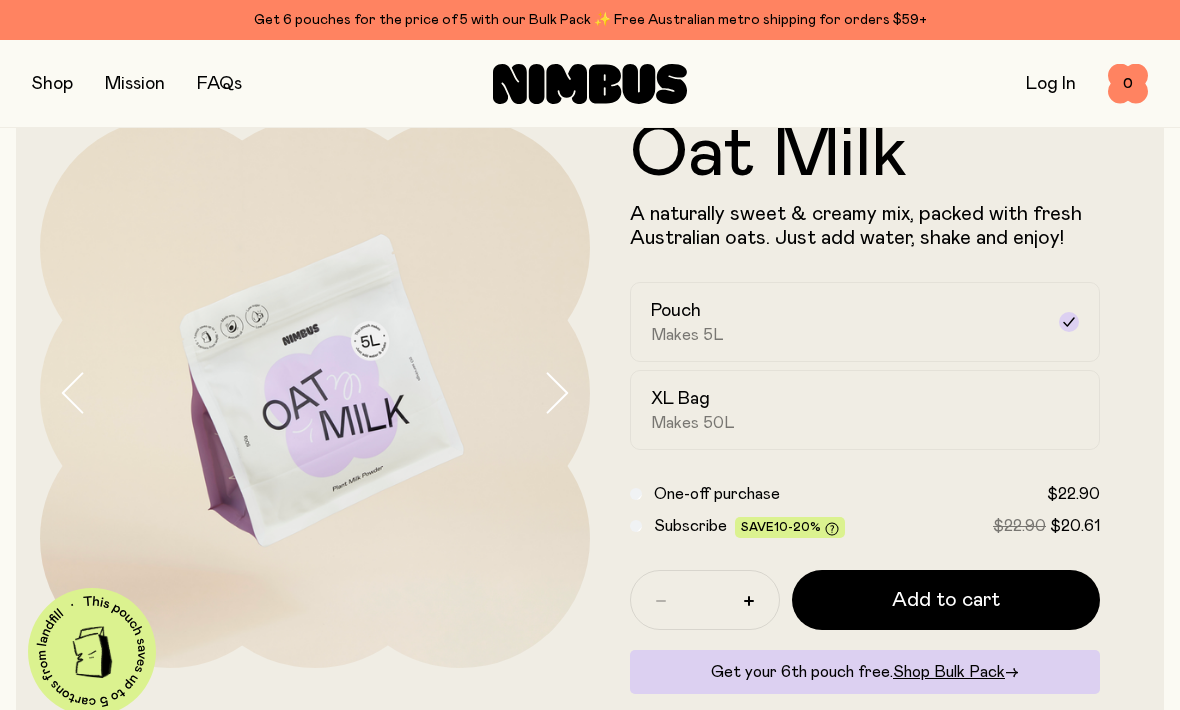 scroll, scrollTop: 53, scrollLeft: 0, axis: vertical 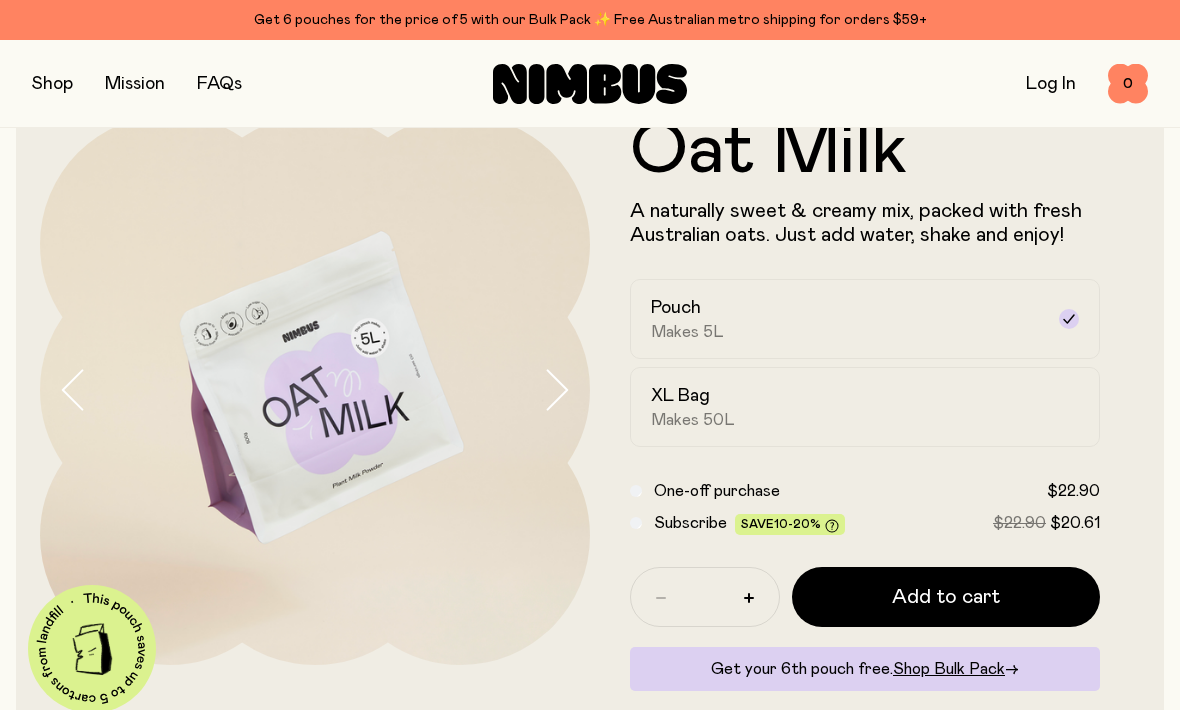 click on "XL Bag Makes 50L" at bounding box center [865, 407] 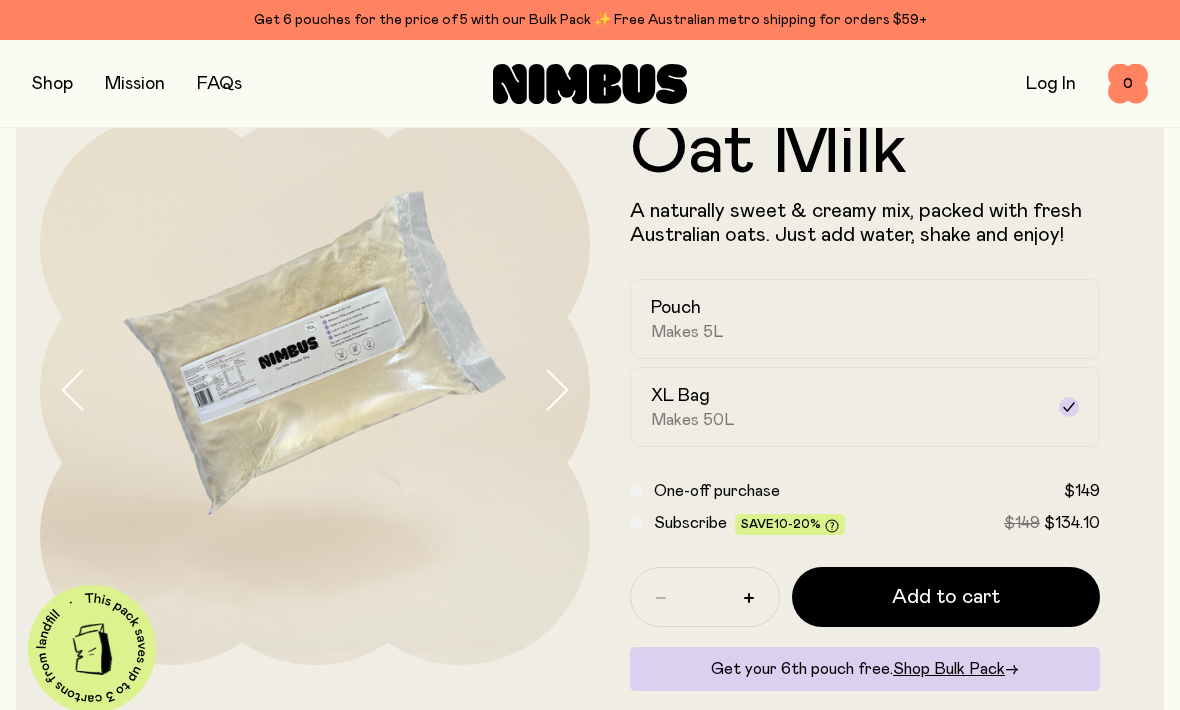 click on "Pouch Makes 5L" at bounding box center (847, 319) 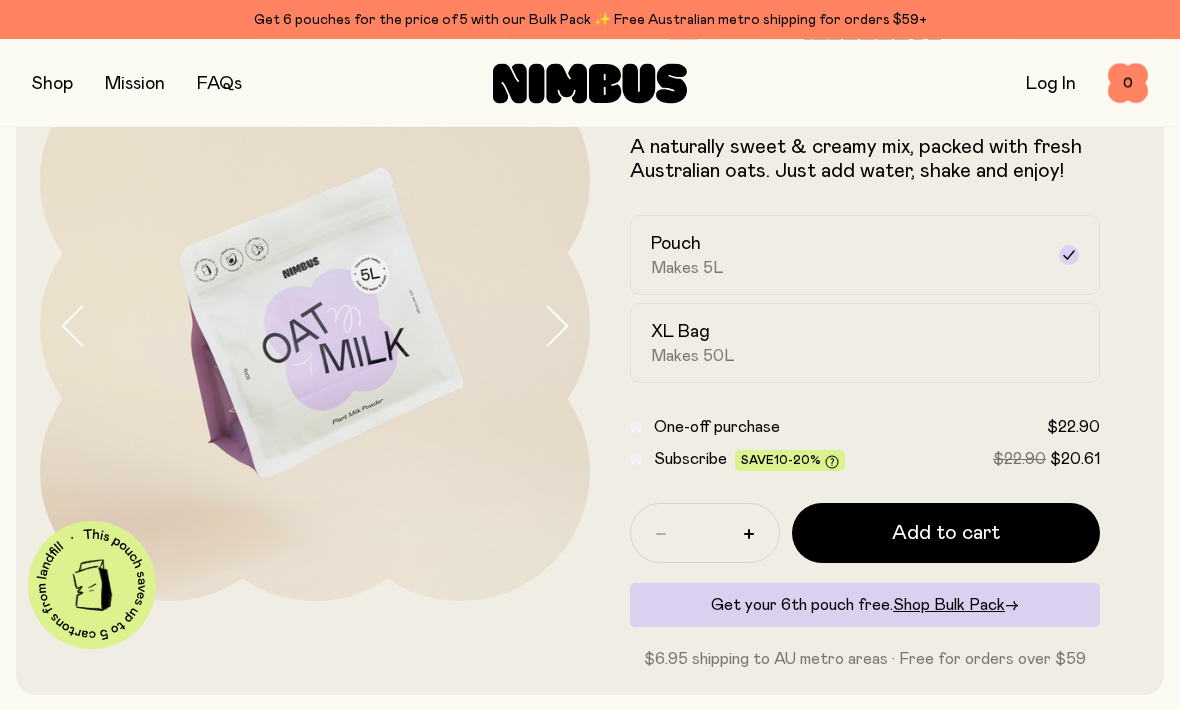 scroll, scrollTop: 119, scrollLeft: 0, axis: vertical 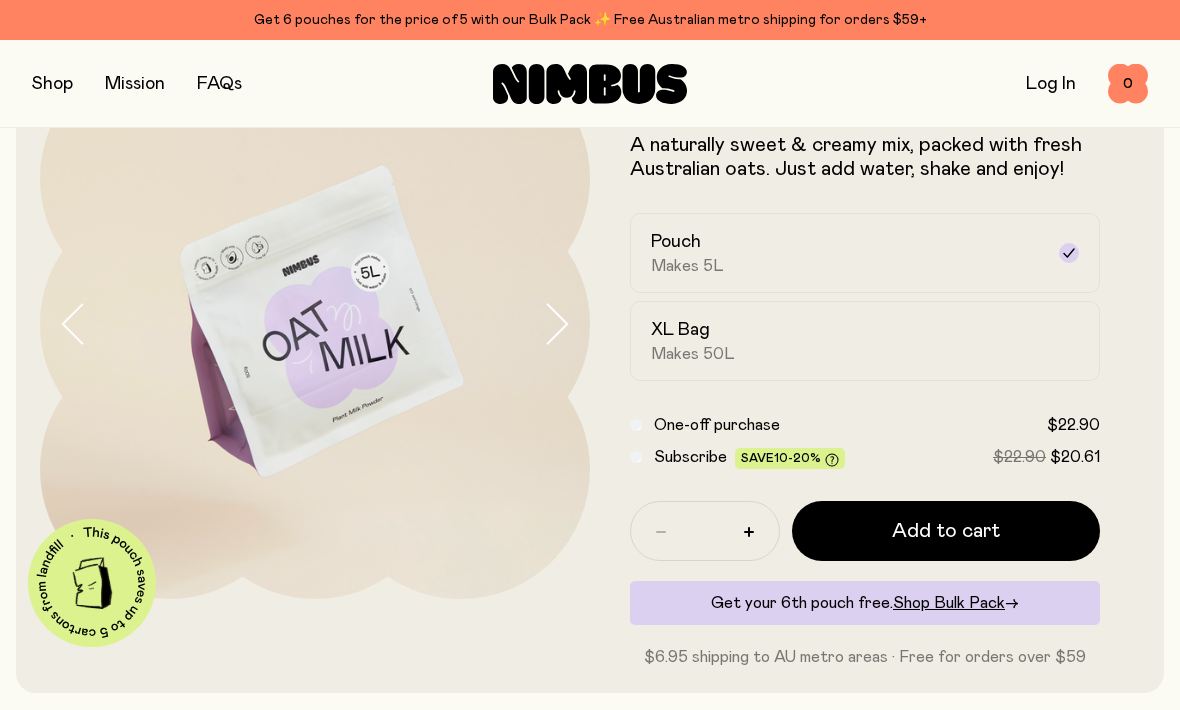 click on "Add to cart" at bounding box center [946, 531] 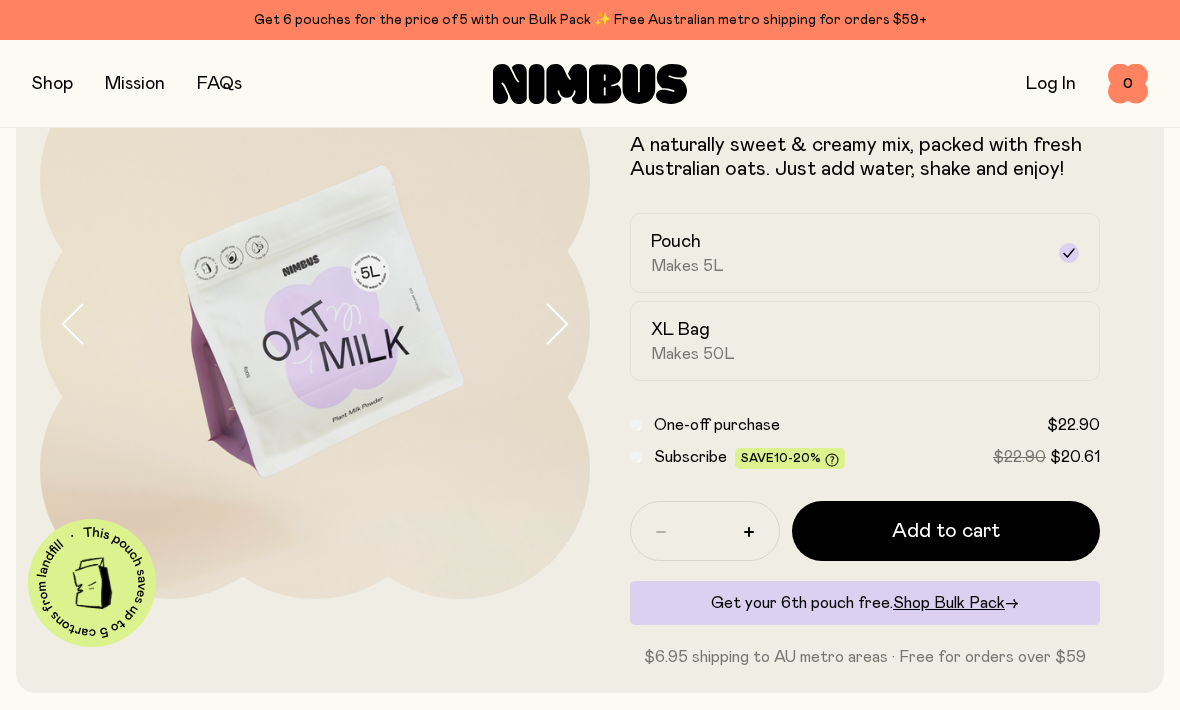 scroll, scrollTop: 0, scrollLeft: 0, axis: both 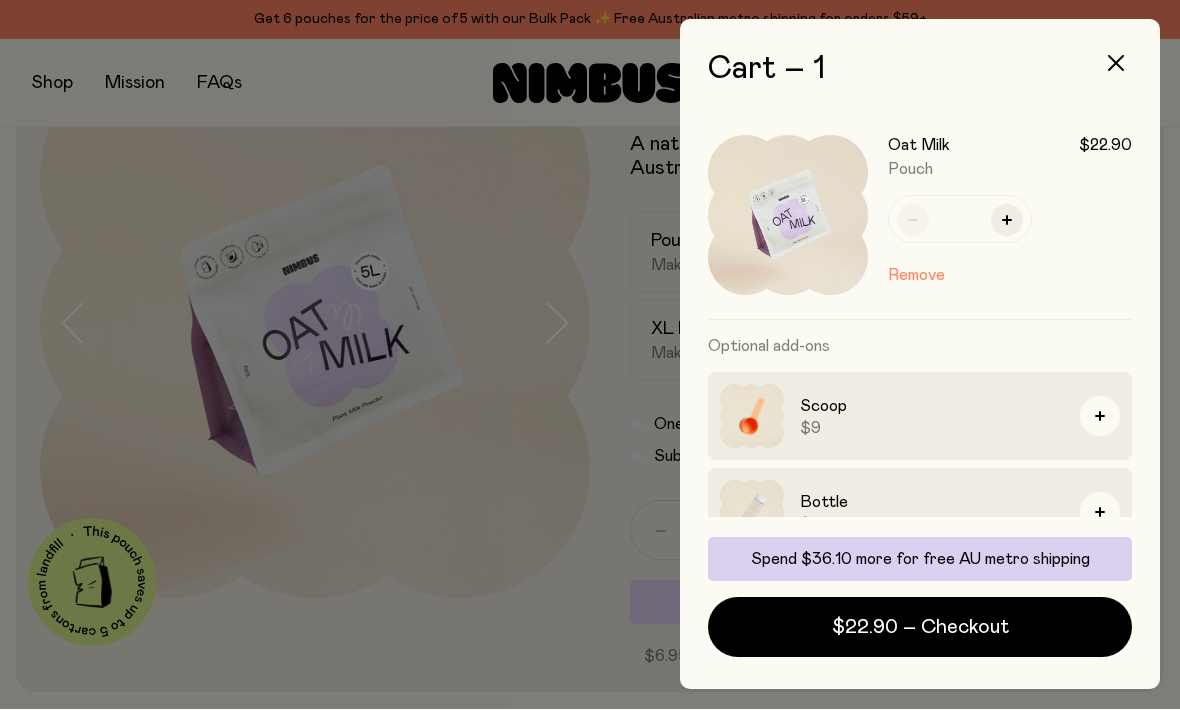 click at bounding box center (1116, 64) 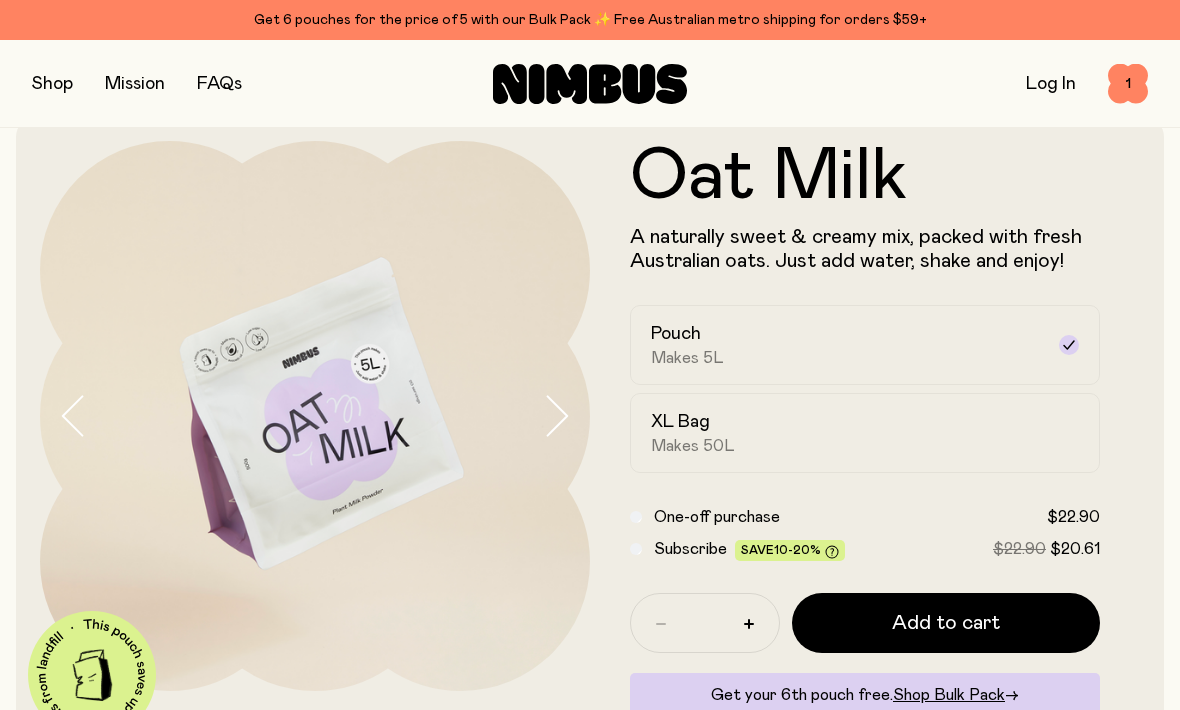 scroll, scrollTop: 0, scrollLeft: 0, axis: both 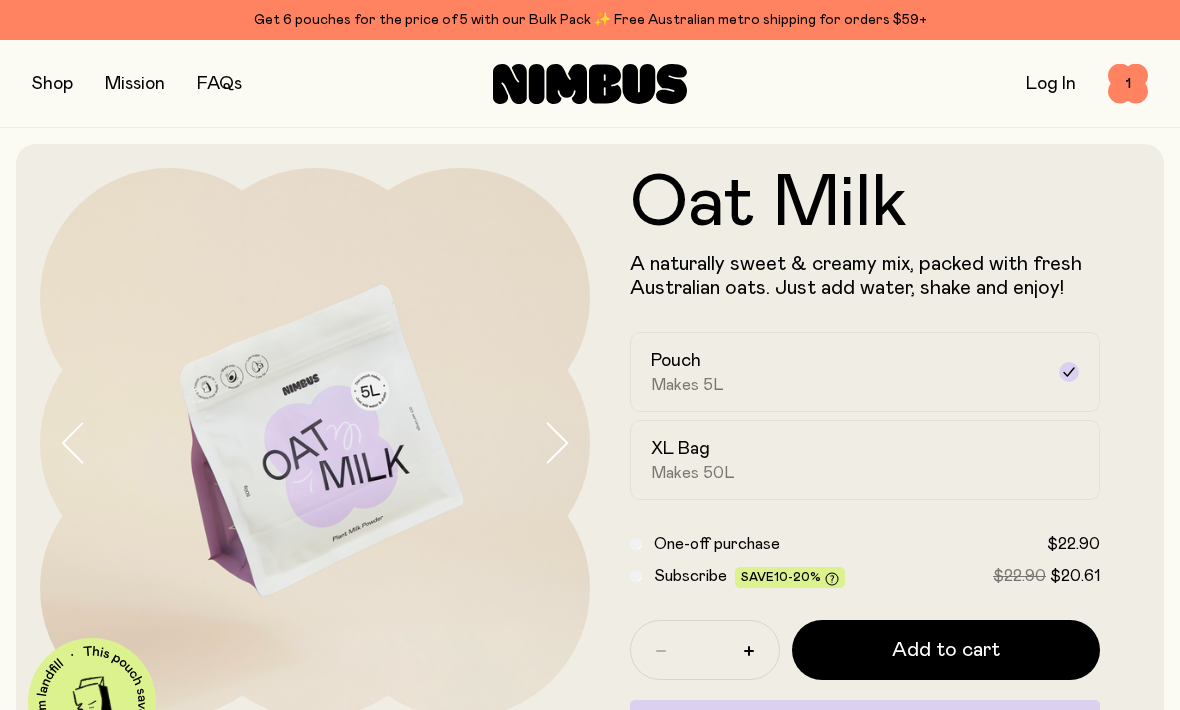 click on "Log In" at bounding box center [1051, 84] 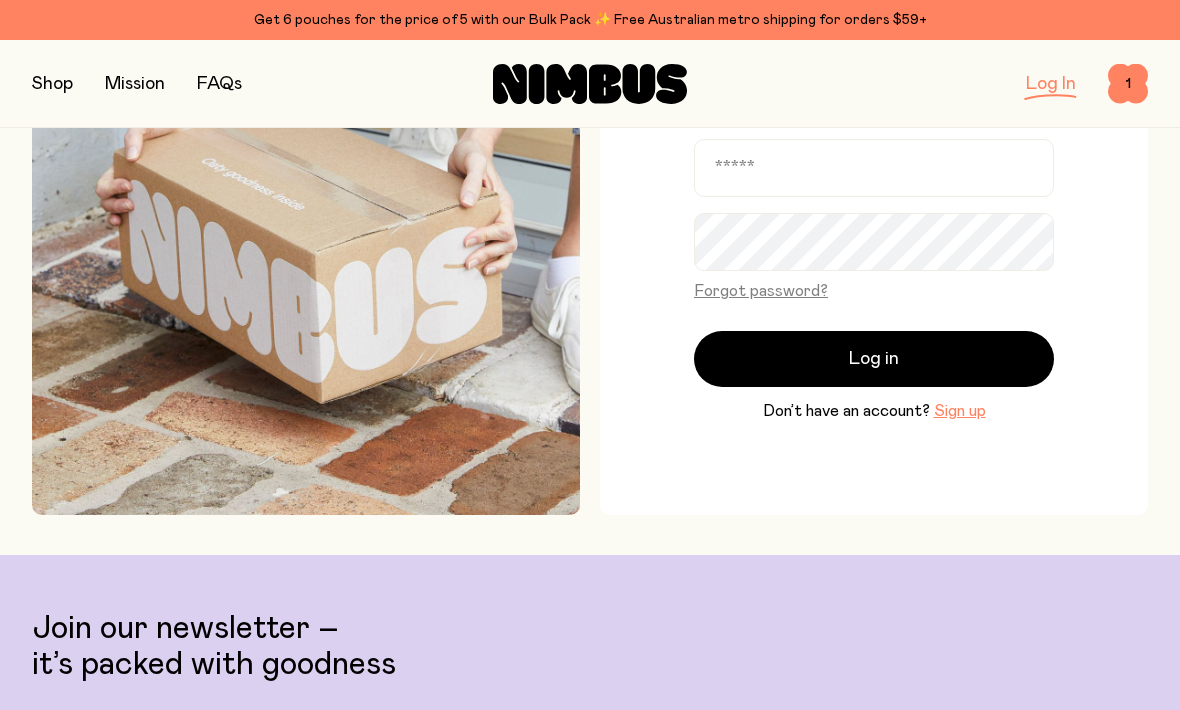 scroll, scrollTop: 177, scrollLeft: 0, axis: vertical 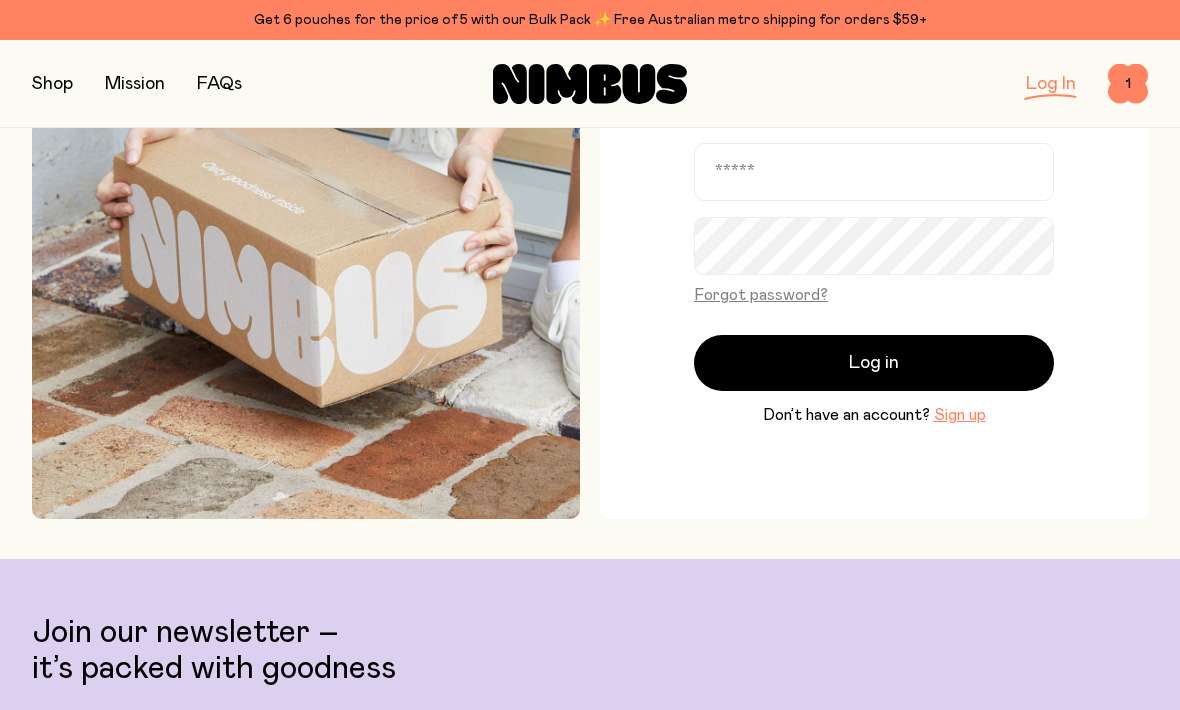 click on "Sign up" at bounding box center (960, 415) 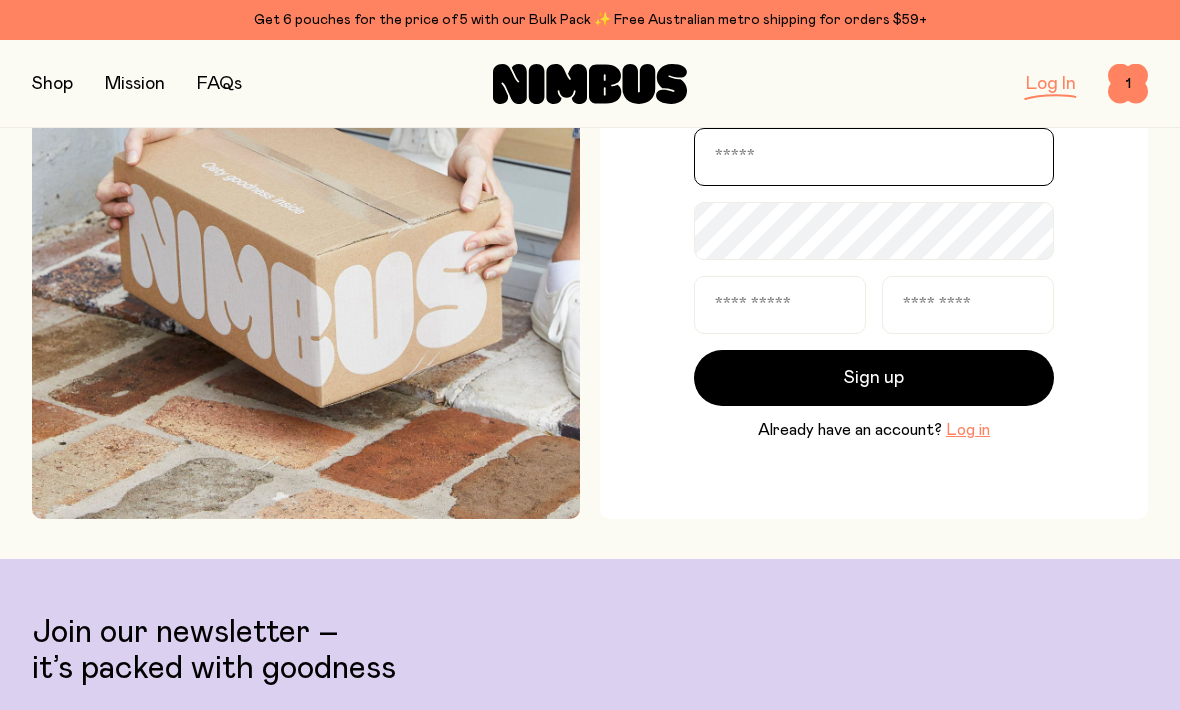 click at bounding box center (874, 157) 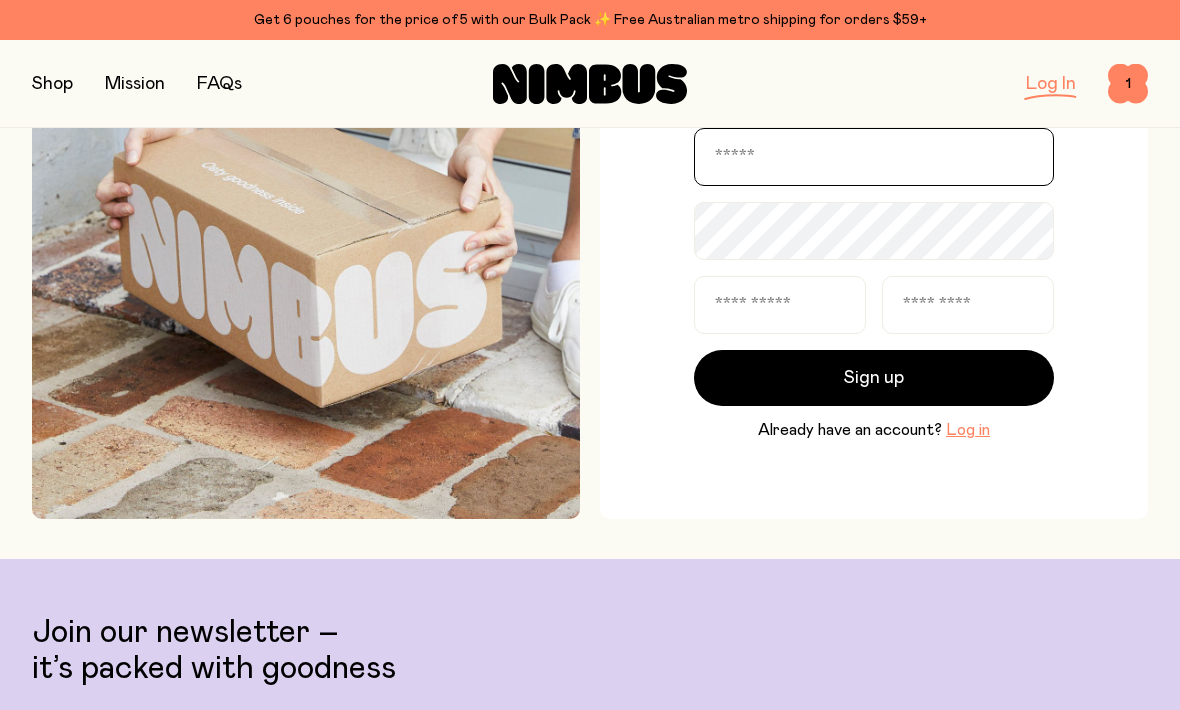 type on "**********" 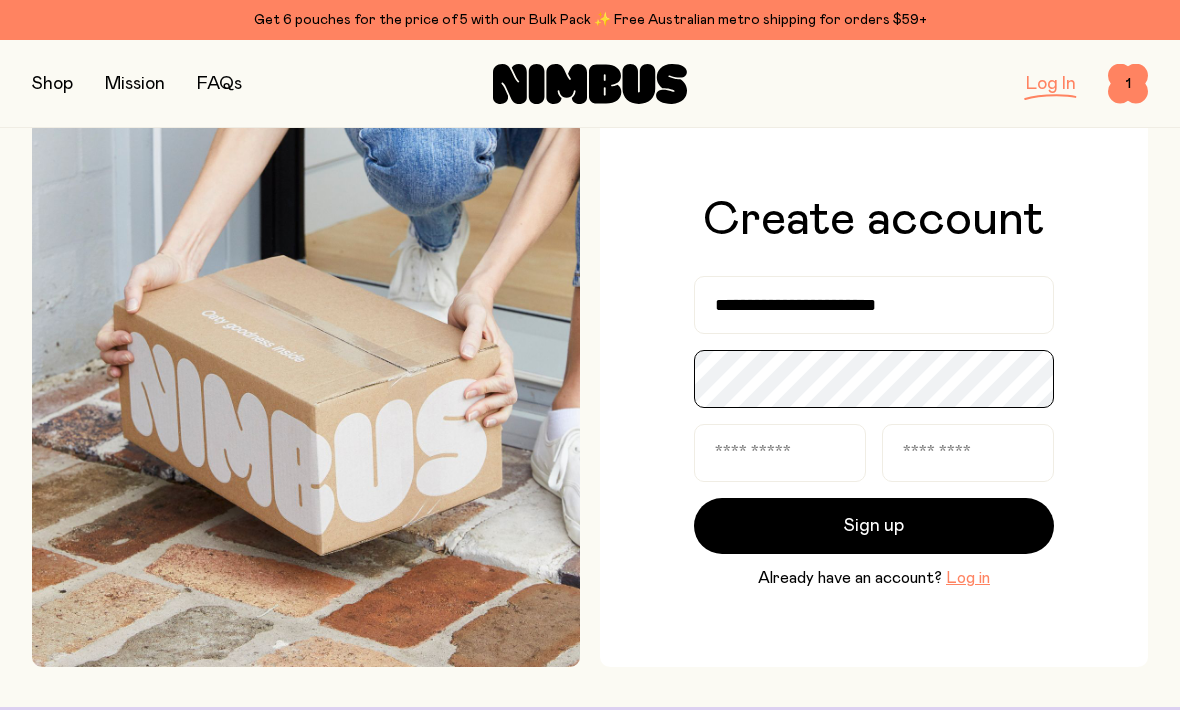 scroll, scrollTop: 0, scrollLeft: 0, axis: both 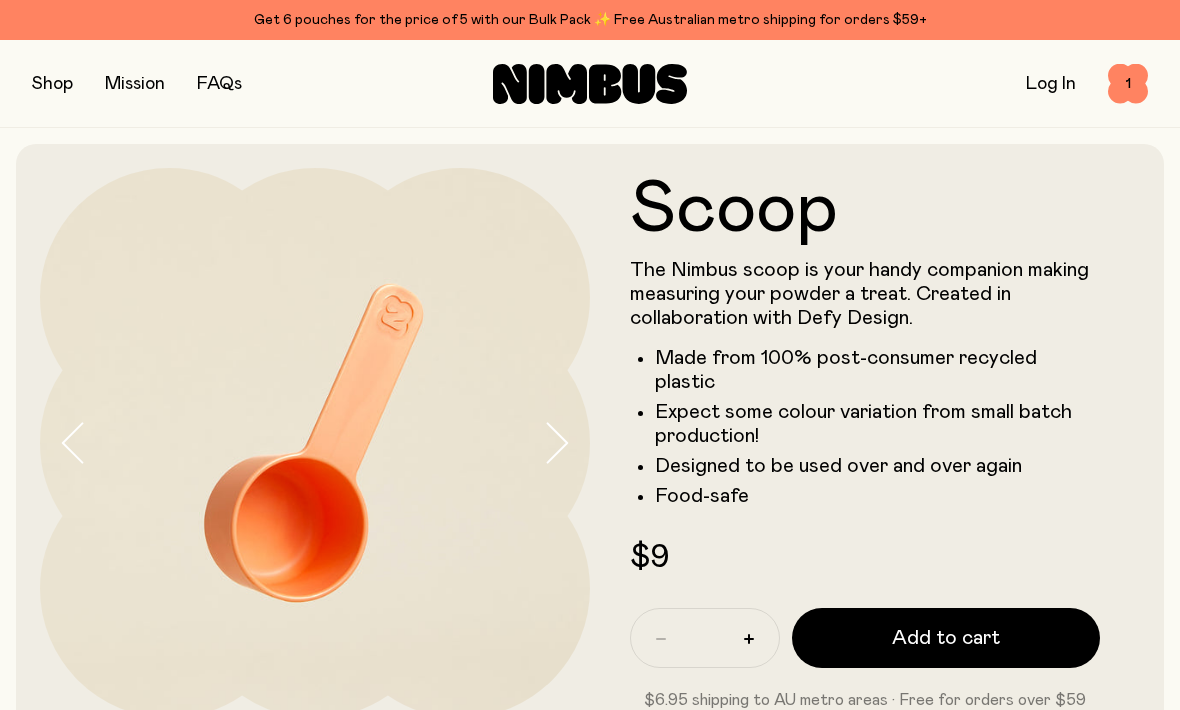 click on "Log In" at bounding box center [1051, 84] 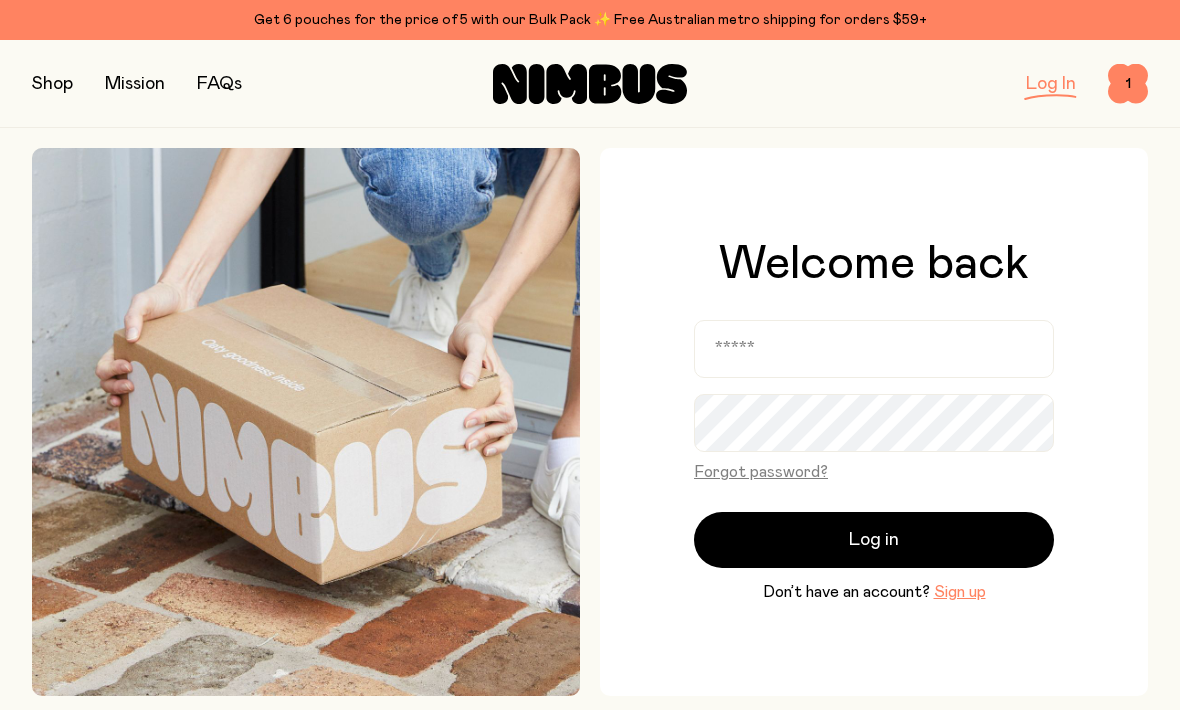 click on "1" at bounding box center [1128, 84] 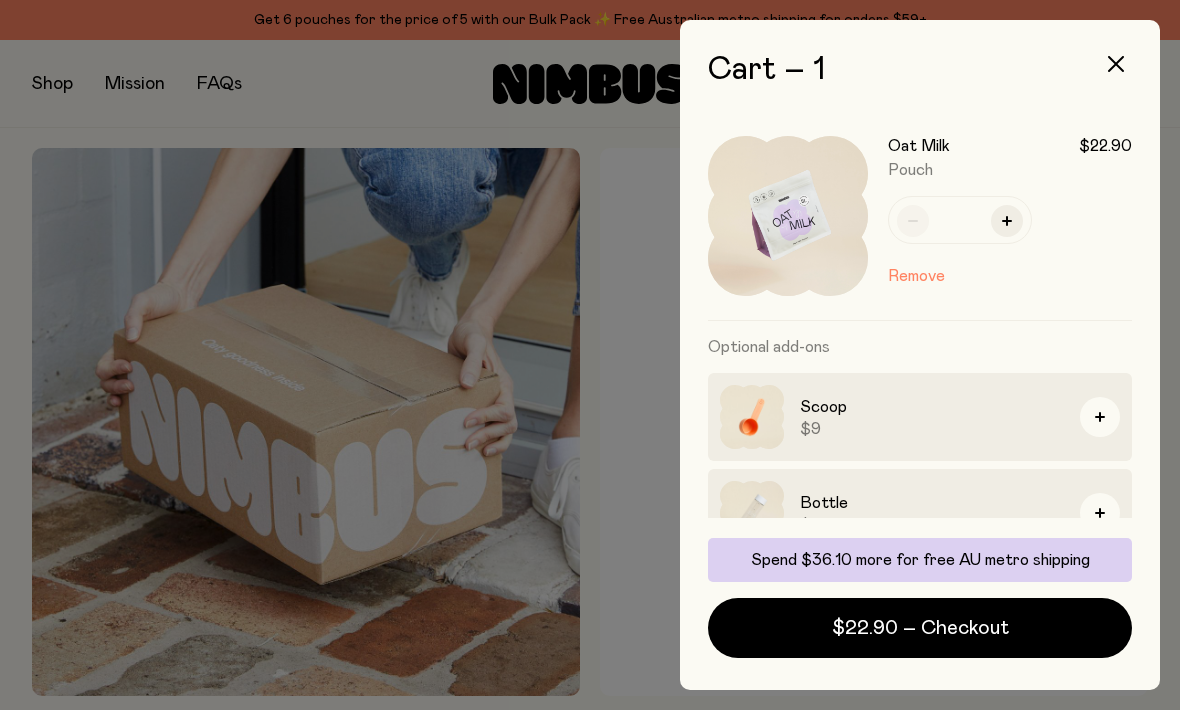 click 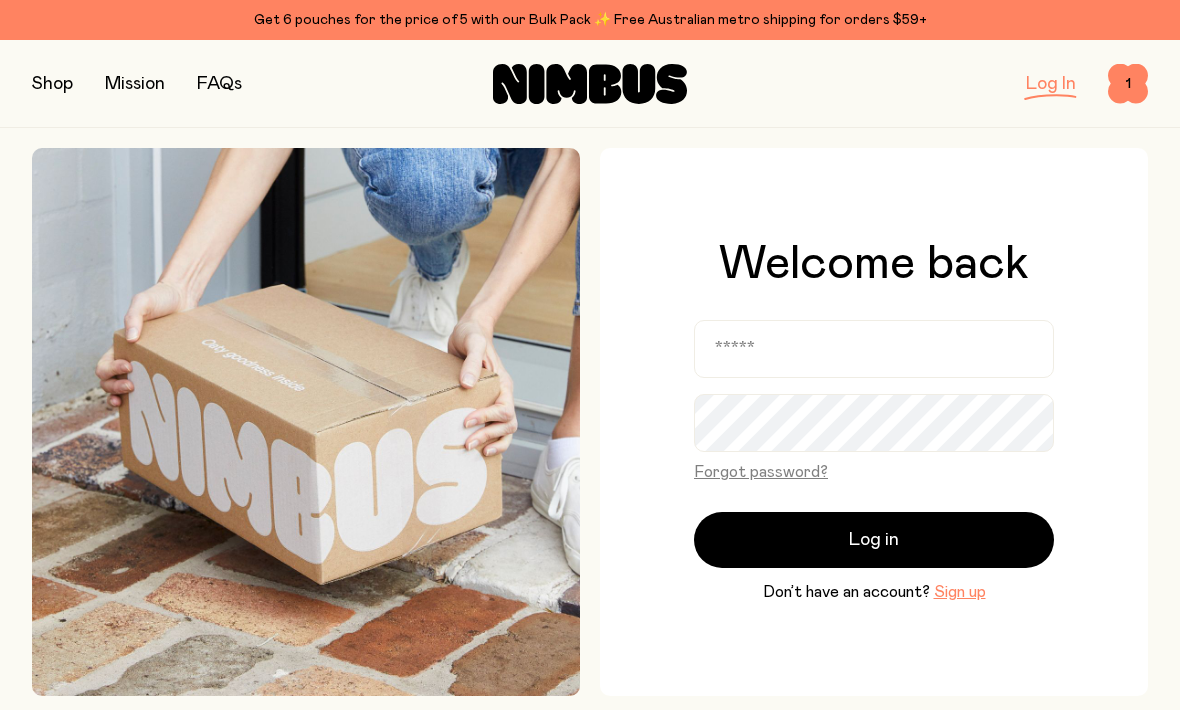 click on "1" at bounding box center [1128, 84] 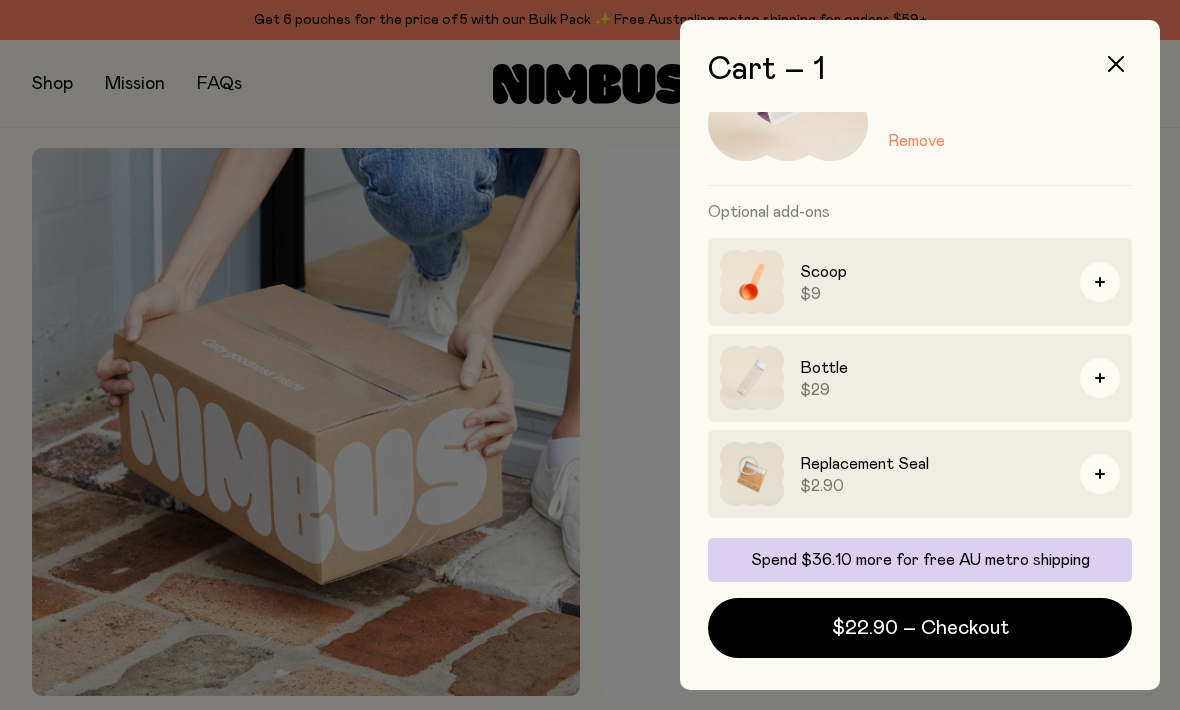 scroll, scrollTop: 135, scrollLeft: 0, axis: vertical 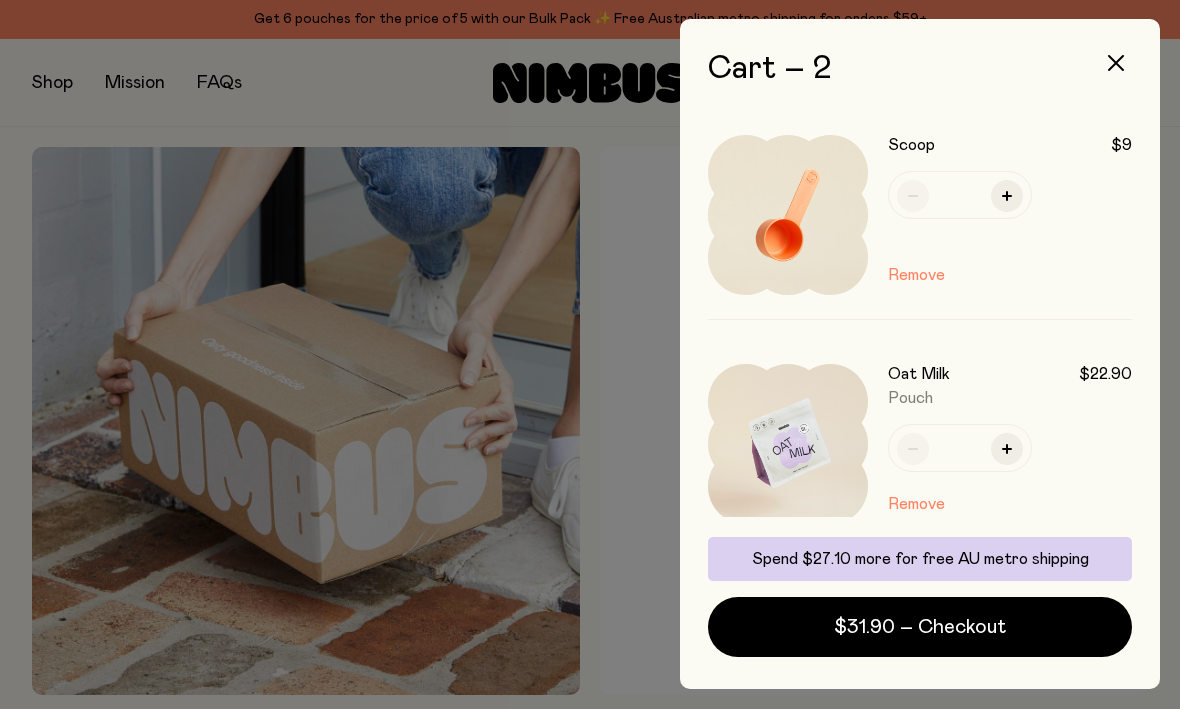 click on "$31.90 – Checkout" at bounding box center (920, 628) 